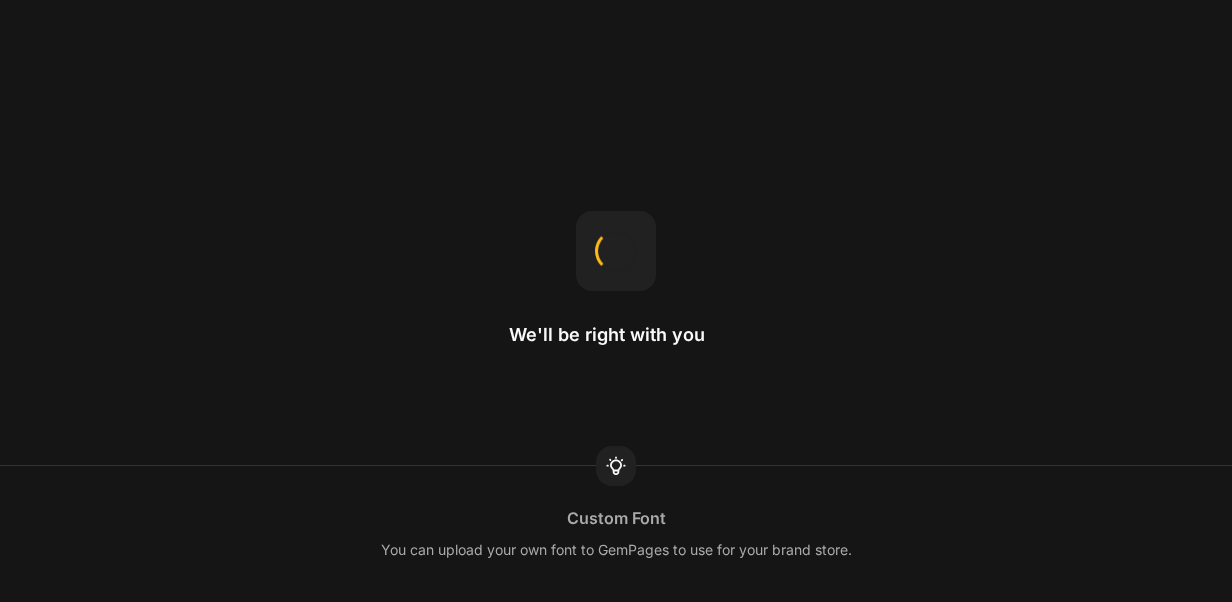 scroll, scrollTop: 0, scrollLeft: 0, axis: both 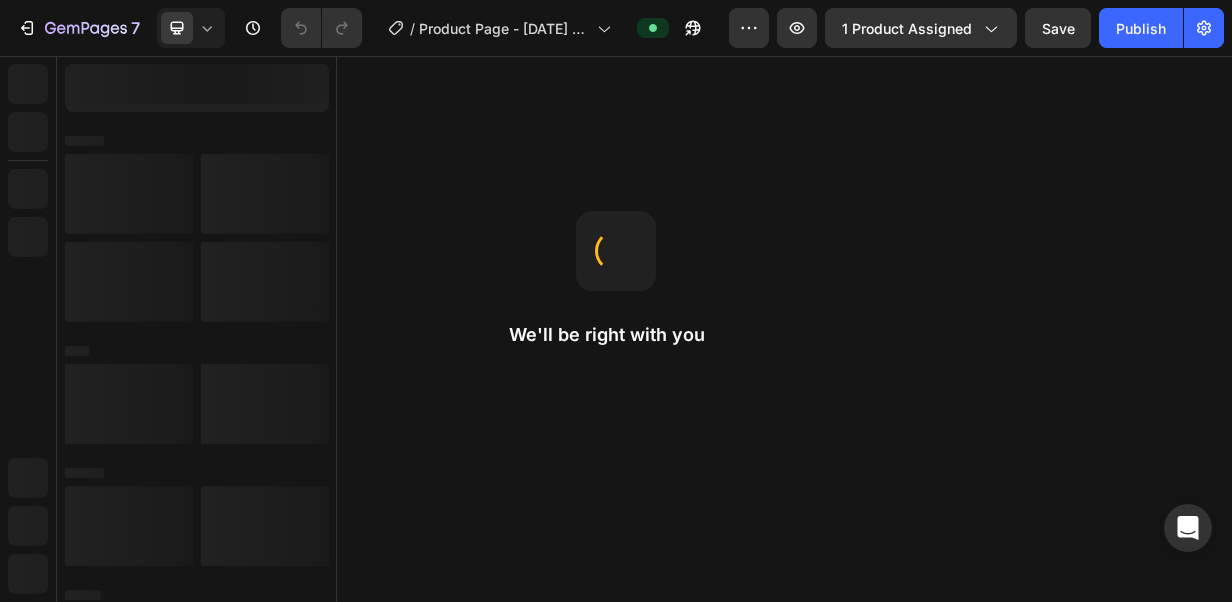select on "573718063587132489" 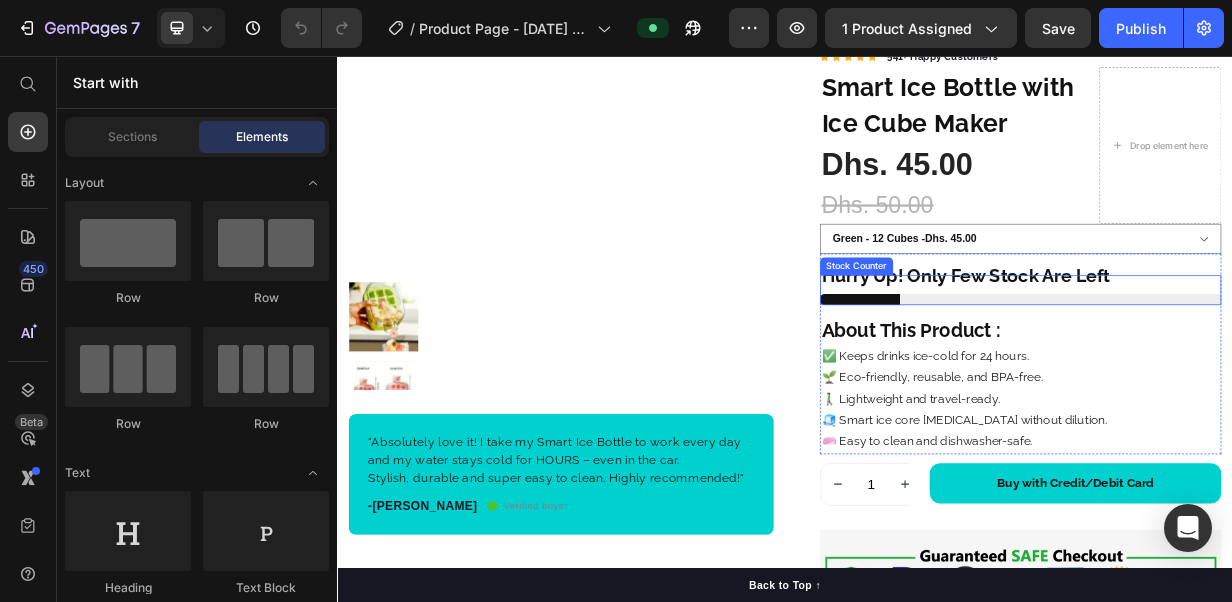 scroll, scrollTop: 200, scrollLeft: 0, axis: vertical 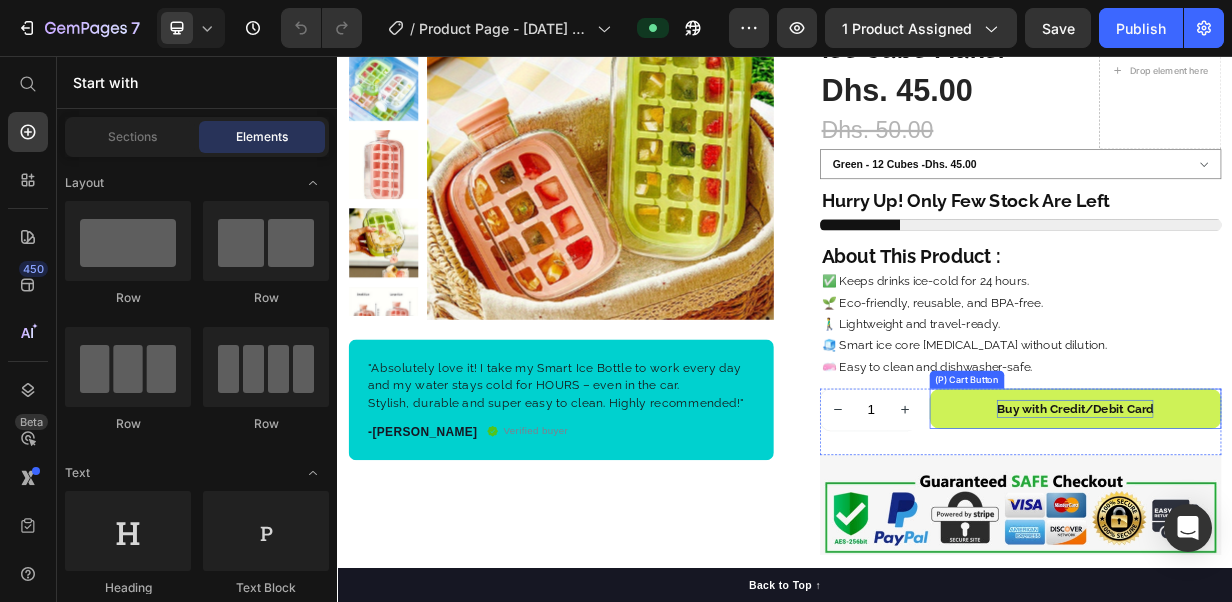 click on "Buy with Credit/Debit Card" at bounding box center [1326, 529] 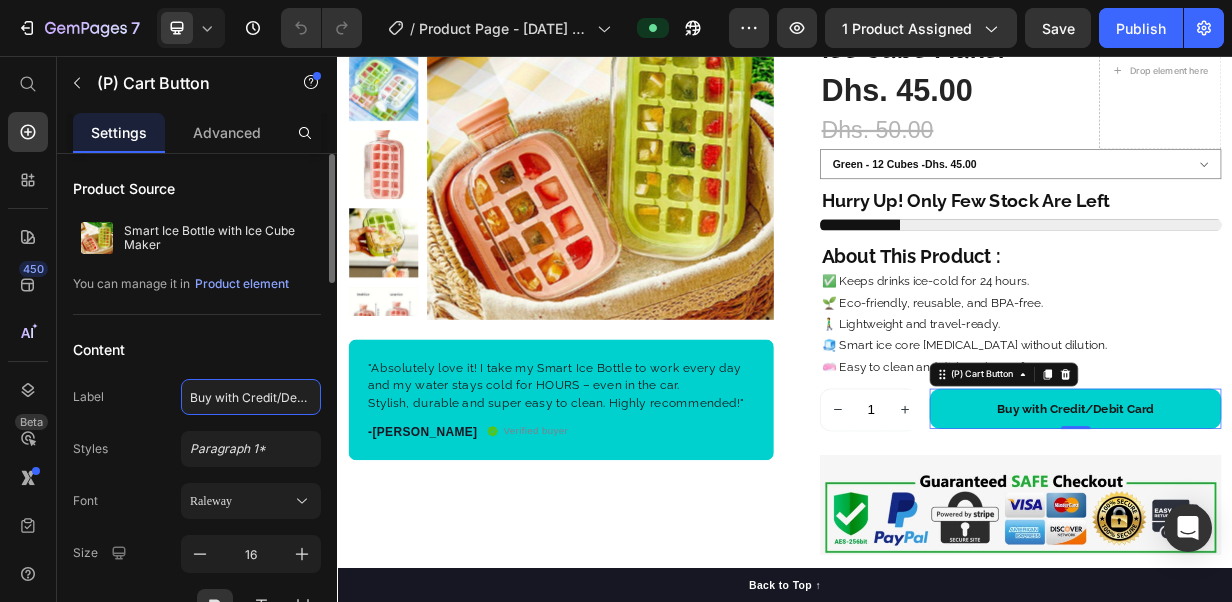 click on "Buy with Credit/Debit Card" 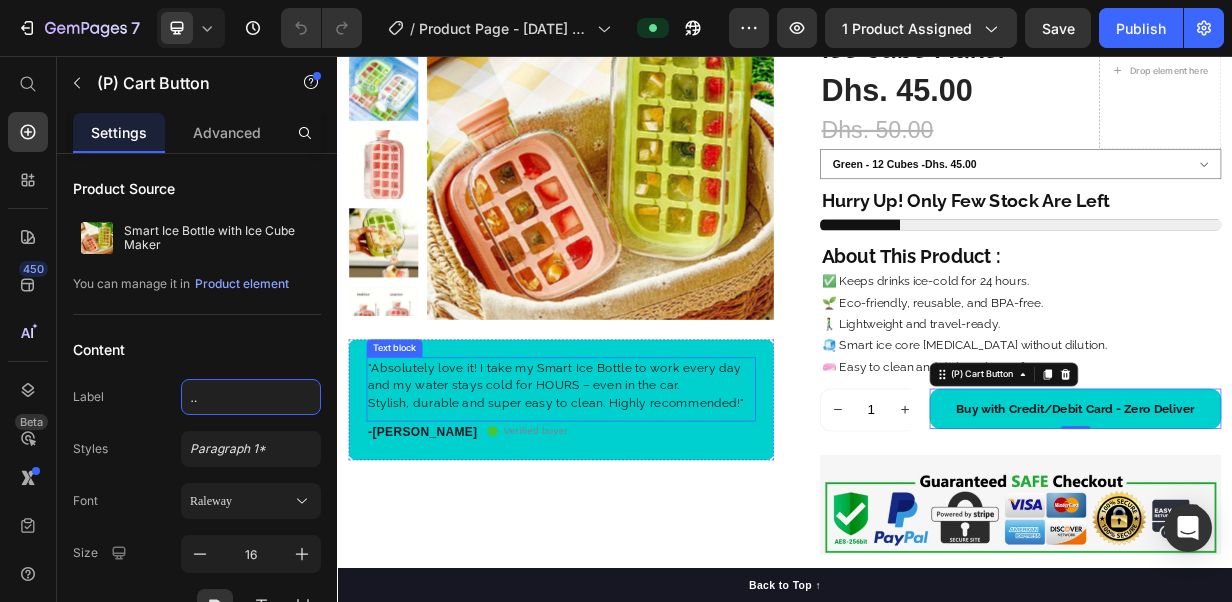 scroll, scrollTop: 0, scrollLeft: 116, axis: horizontal 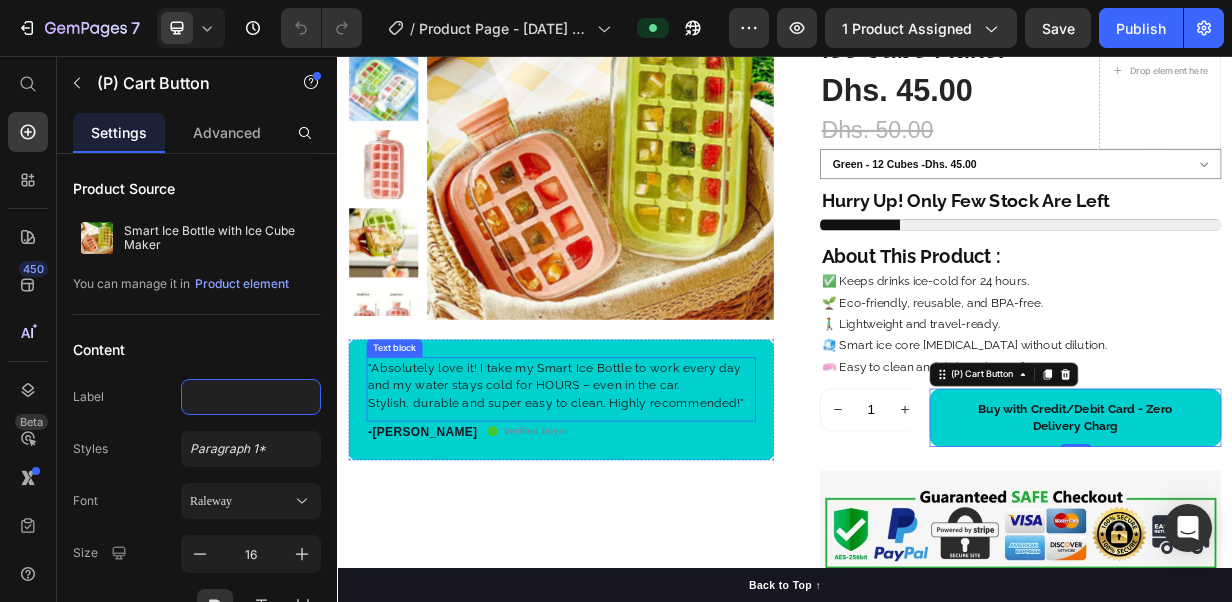 type on "Buy with Credit/Debit Card - Zero Delivery Charges" 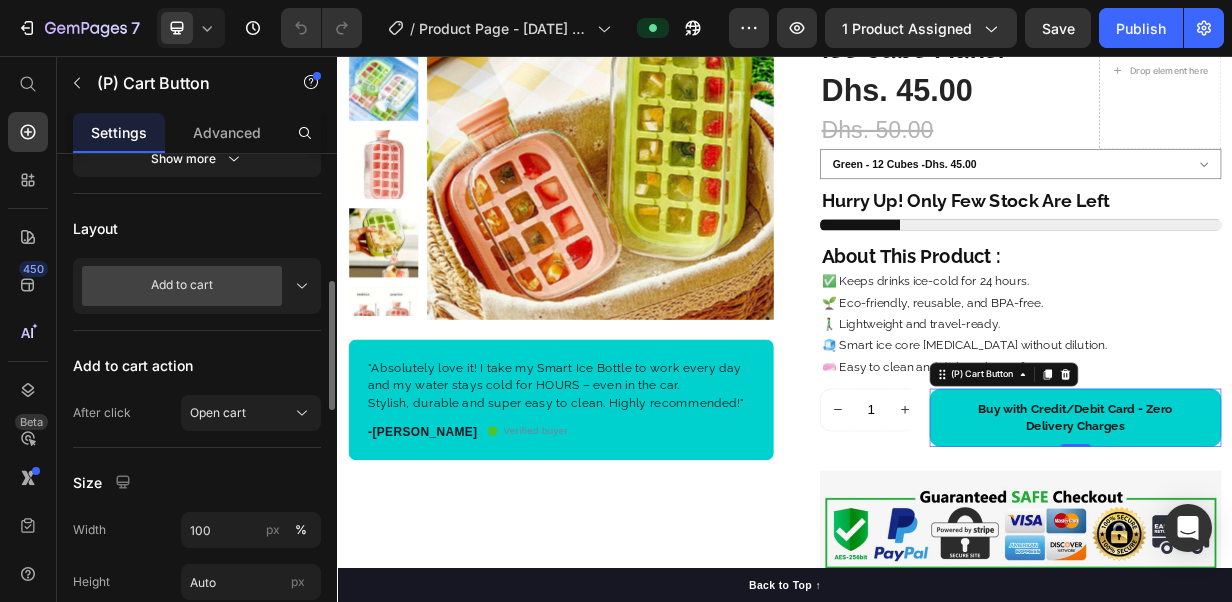 scroll, scrollTop: 600, scrollLeft: 0, axis: vertical 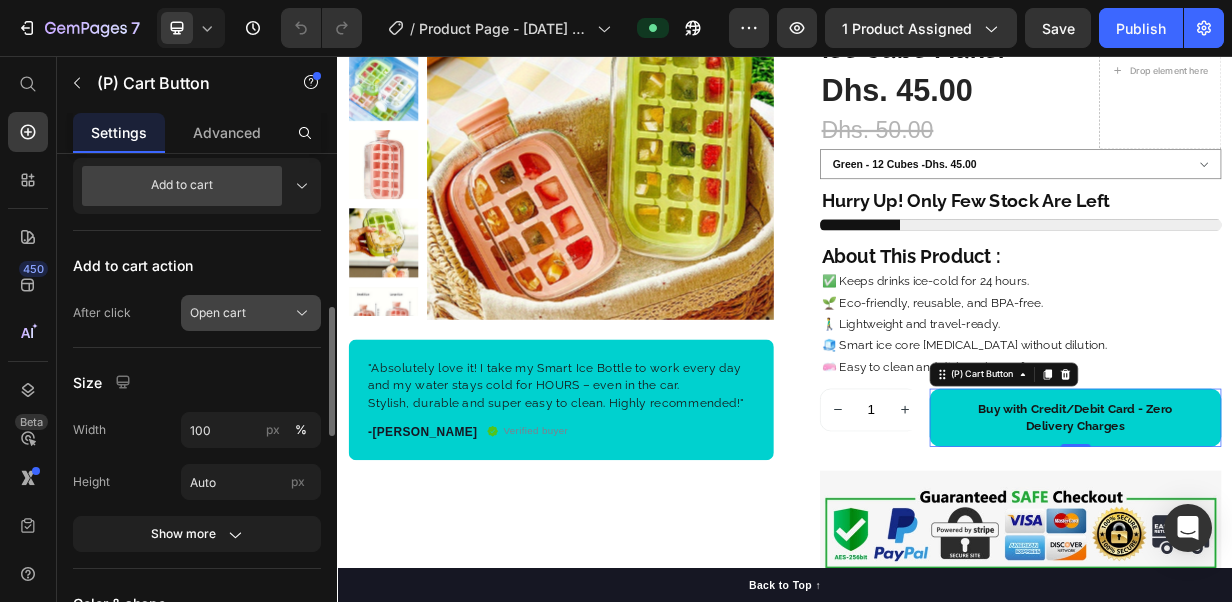 click on "Open cart" 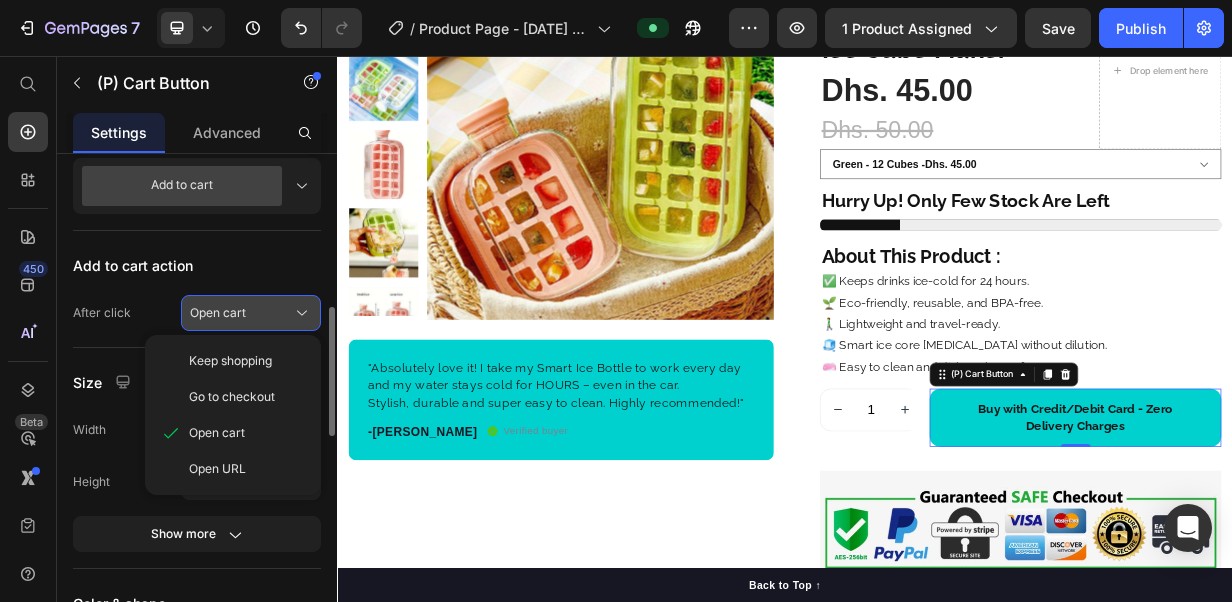click on "Open cart" 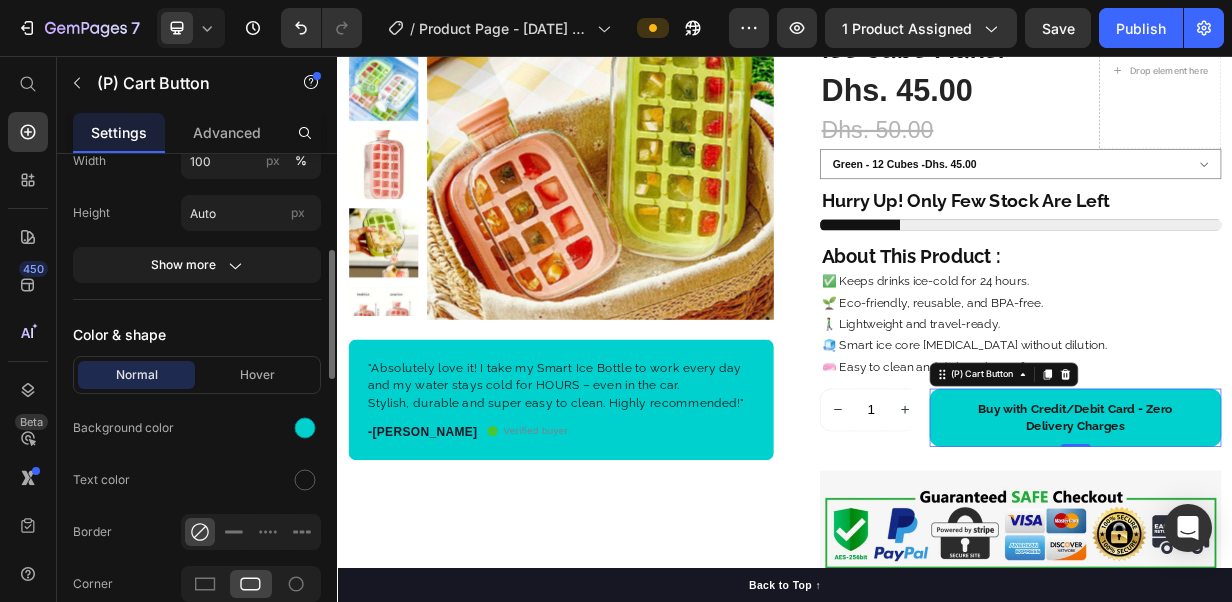scroll, scrollTop: 769, scrollLeft: 0, axis: vertical 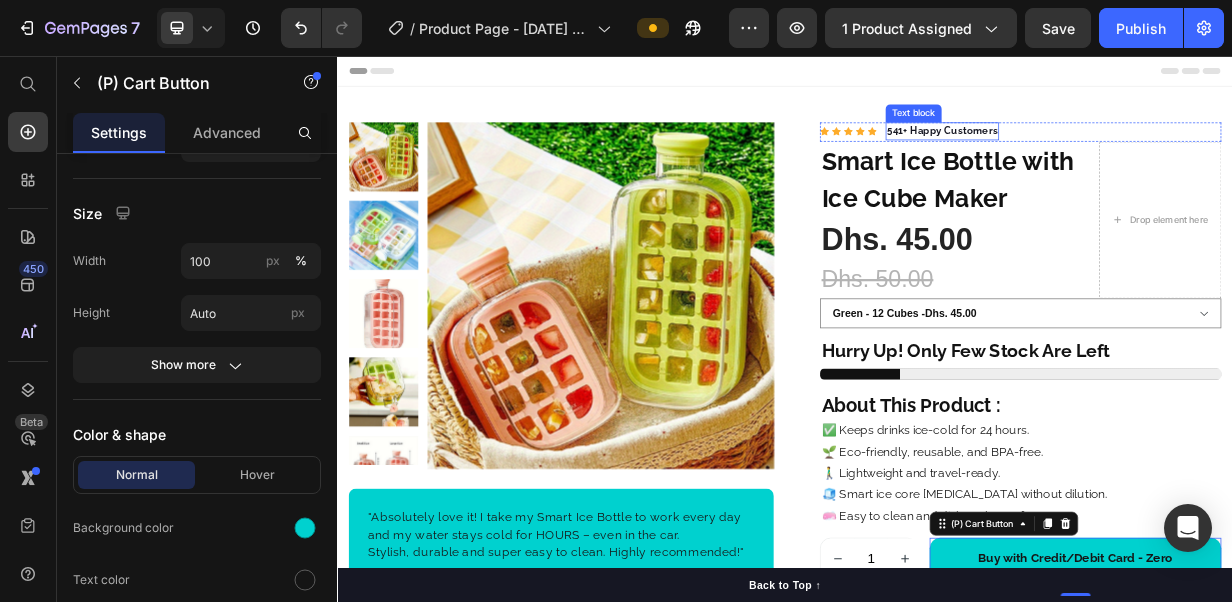 click on "541+ Happy Customers" at bounding box center [1148, 157] 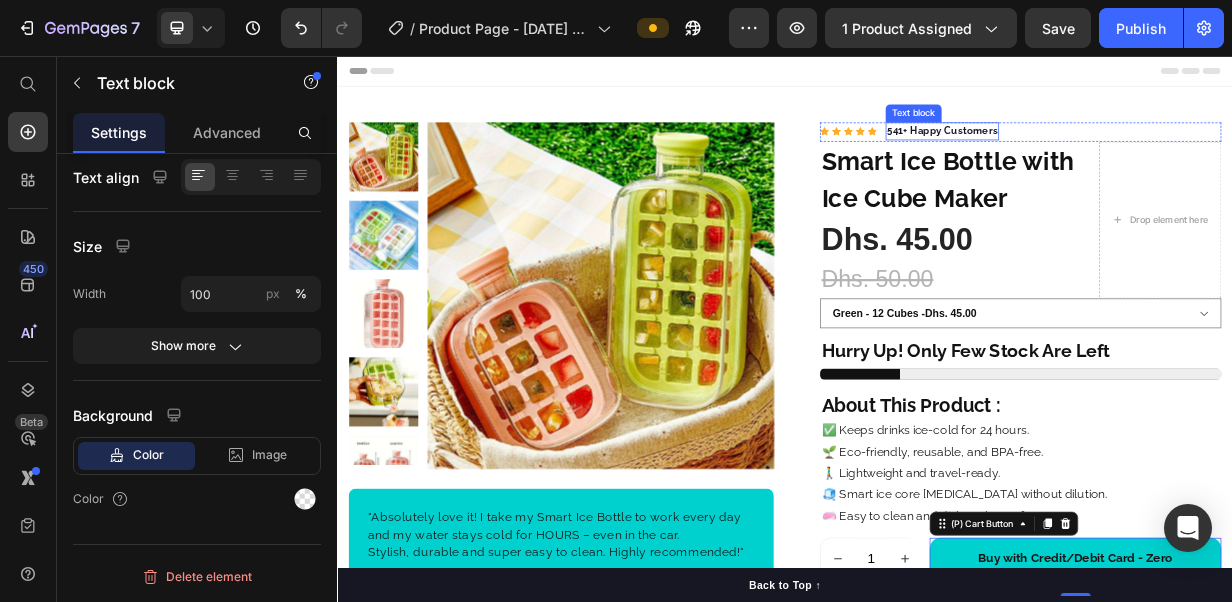 scroll, scrollTop: 0, scrollLeft: 0, axis: both 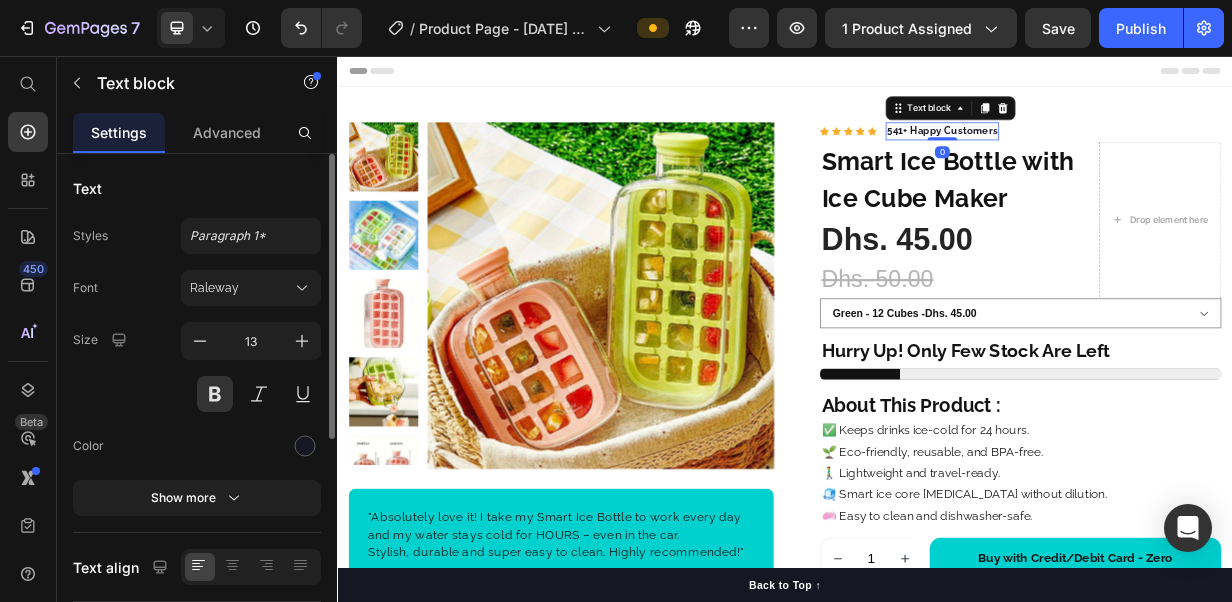 click on "541+ Happy Customers" at bounding box center [1148, 157] 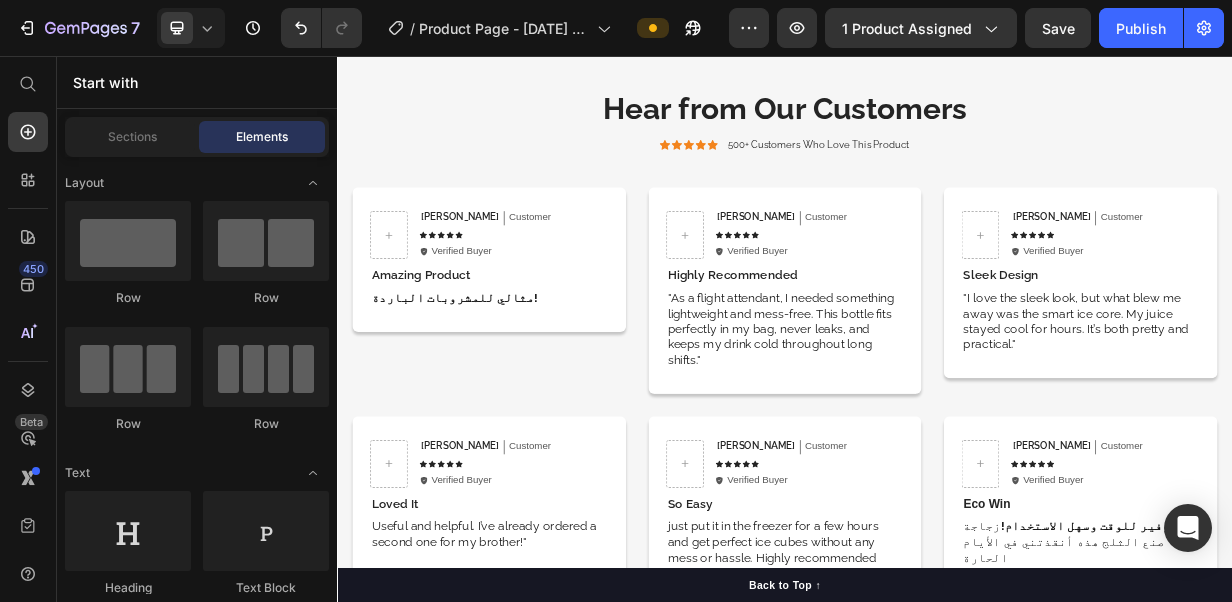 scroll, scrollTop: 3683, scrollLeft: 0, axis: vertical 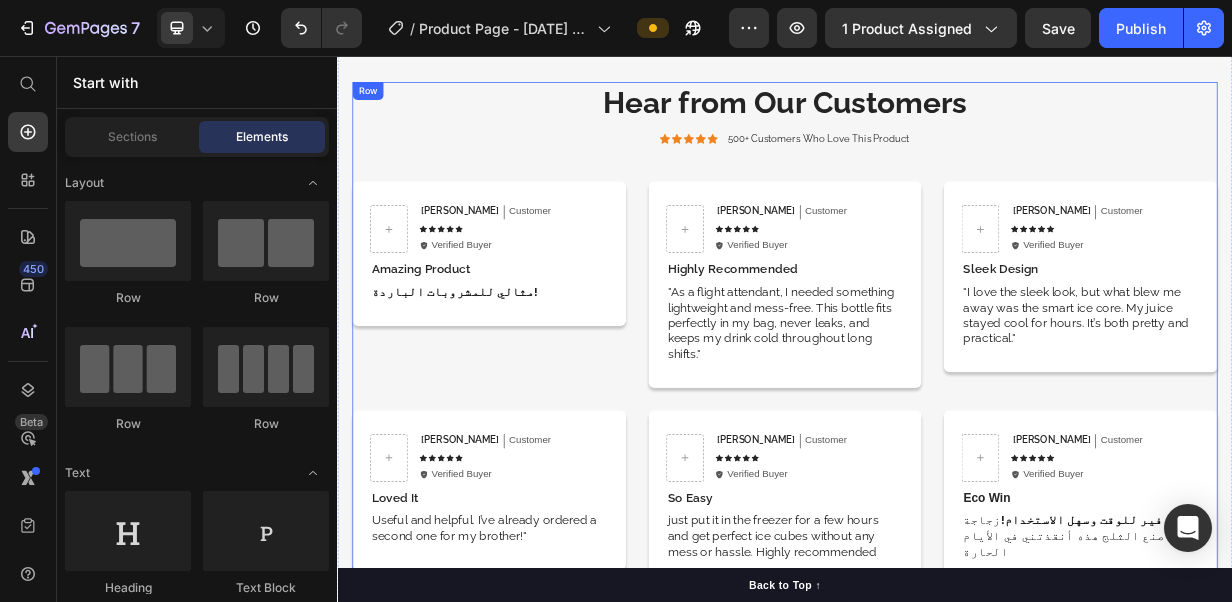 click on "500+ Customers Who Love This Product" at bounding box center (982, 167) 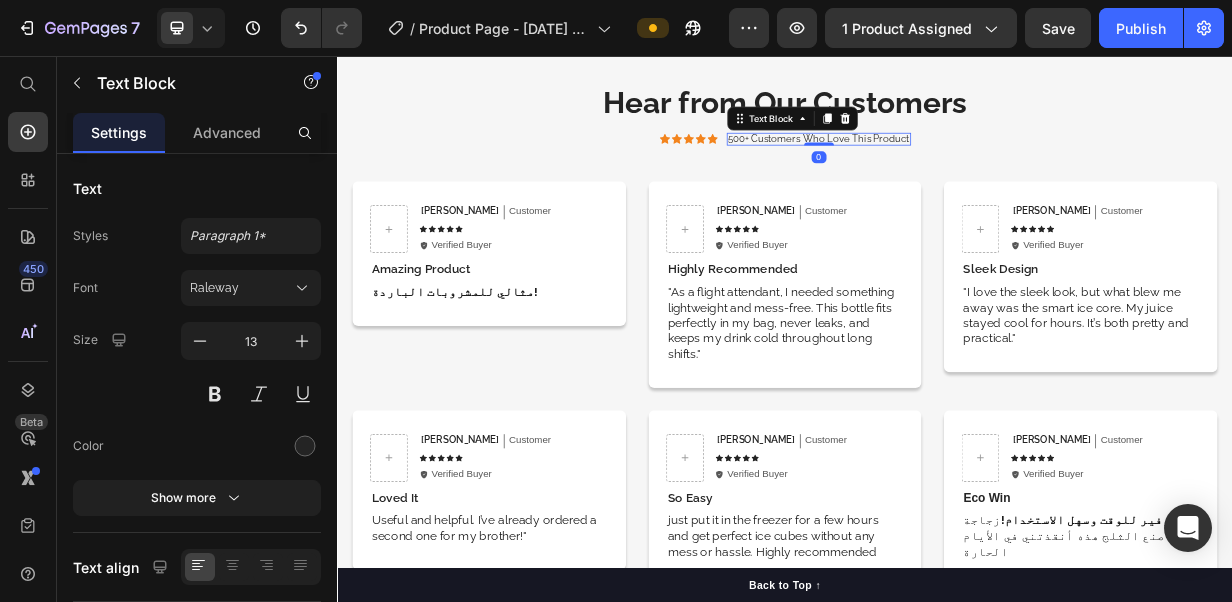 click on "500+ Customers Who Love This Product" at bounding box center (982, 167) 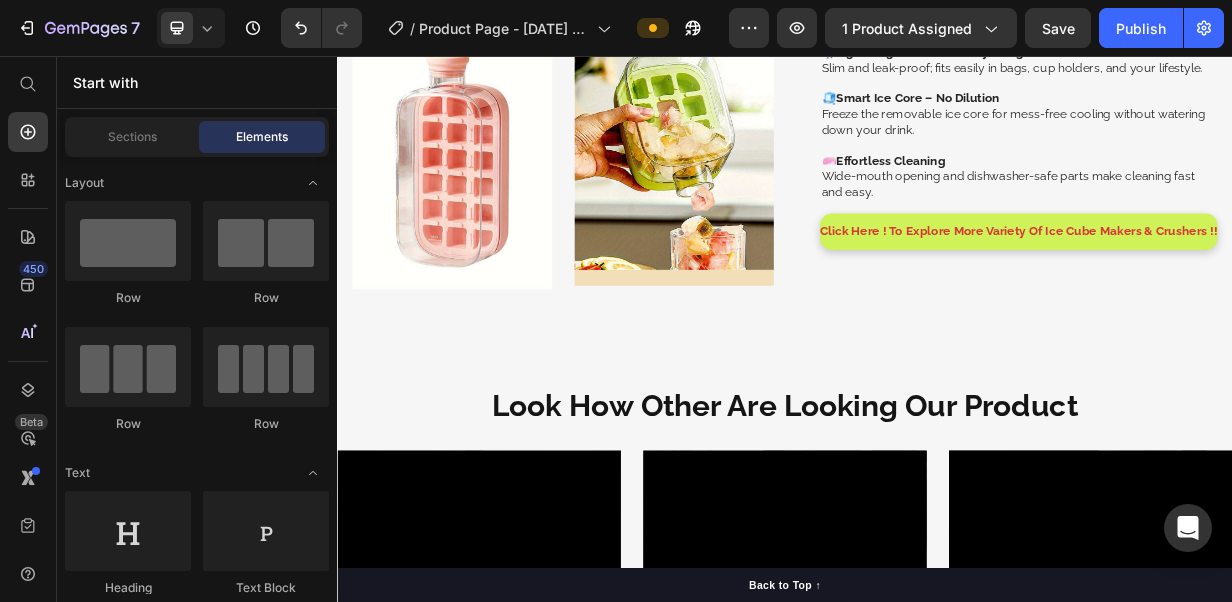 select on "573718063587132489" 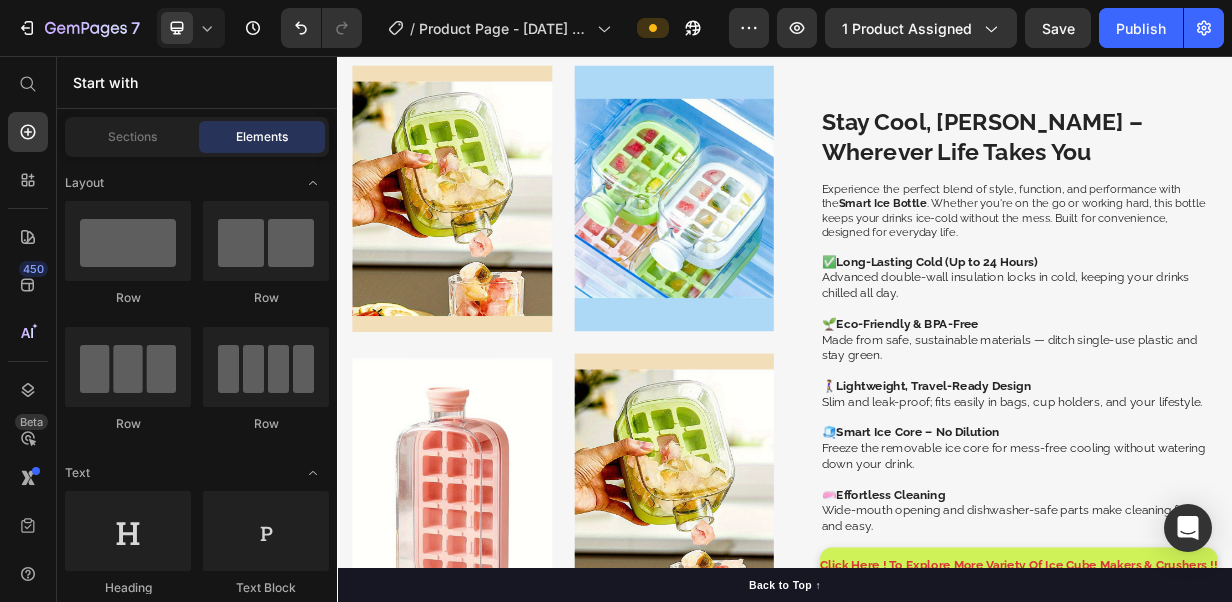 scroll, scrollTop: 1210, scrollLeft: 0, axis: vertical 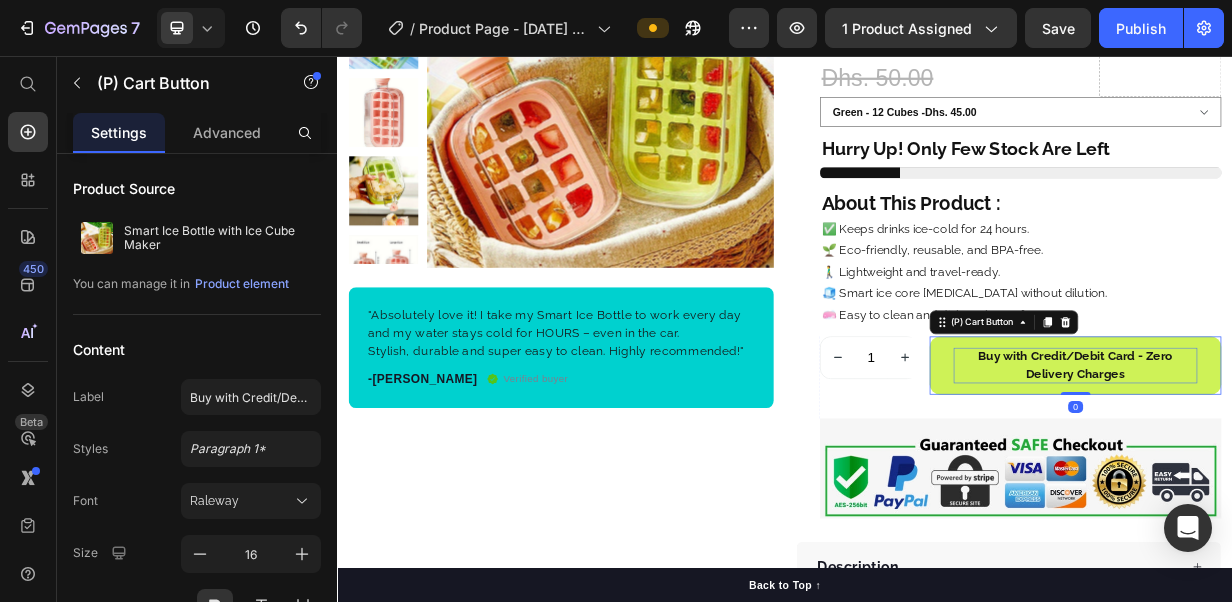 click on "Buy with Credit/Debit Card - Zero Delivery Charges" at bounding box center [1327, 471] 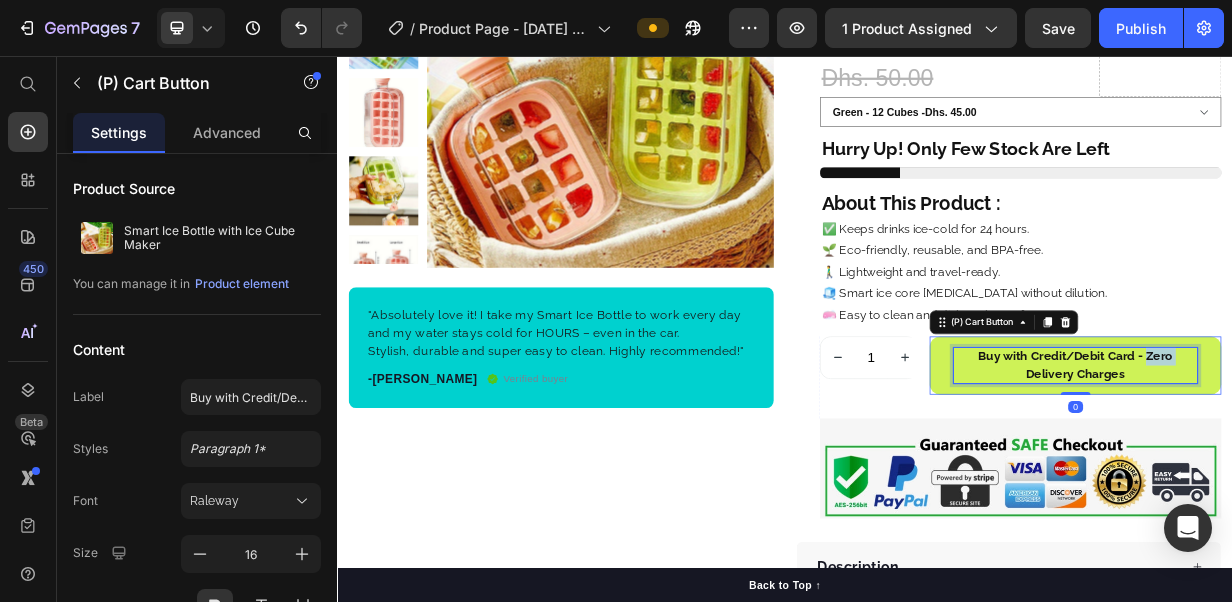 click on "Buy with Credit/Debit Card - Zero Delivery Charges" at bounding box center [1327, 471] 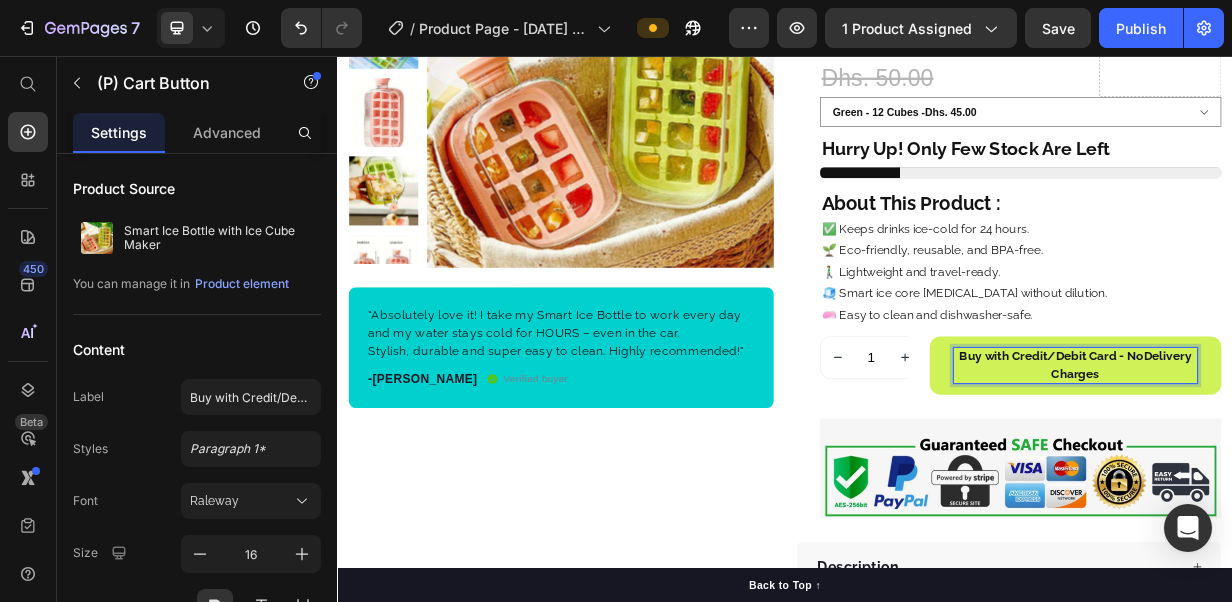 click on "Buy with Credit/Debit Card - NoDelivery Charges" at bounding box center (1327, 471) 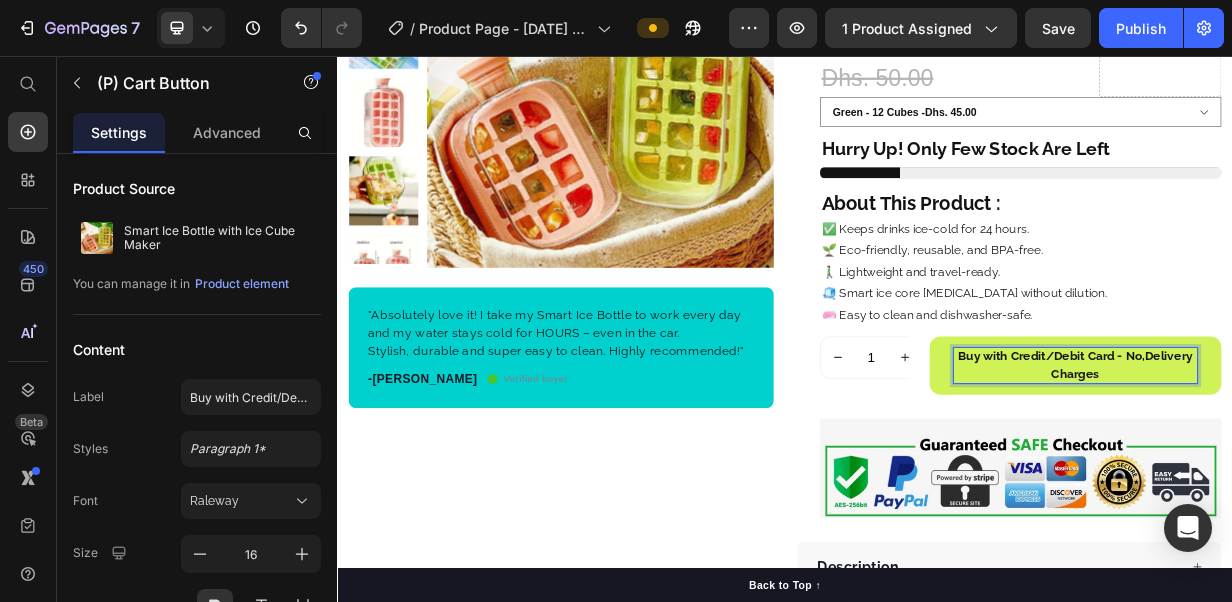 click on "Buy with Credit/Debit Card - No,Delivery Charges" at bounding box center (1327, 471) 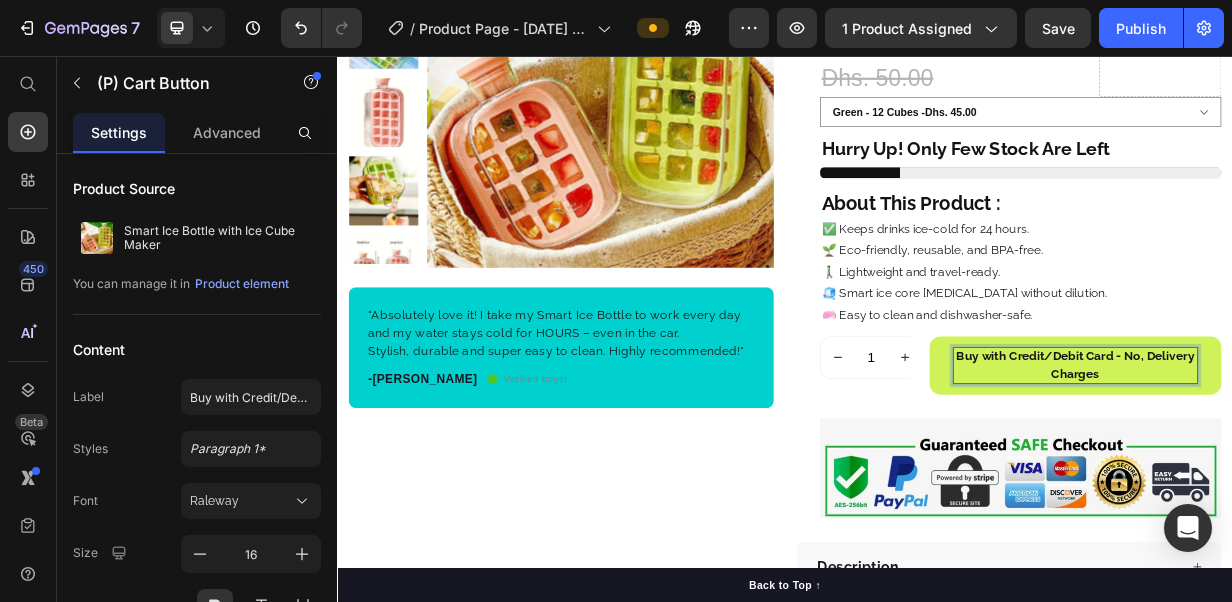 click on "Buy with Credit/Debit Card - No, Delivery Charges" at bounding box center (1327, 471) 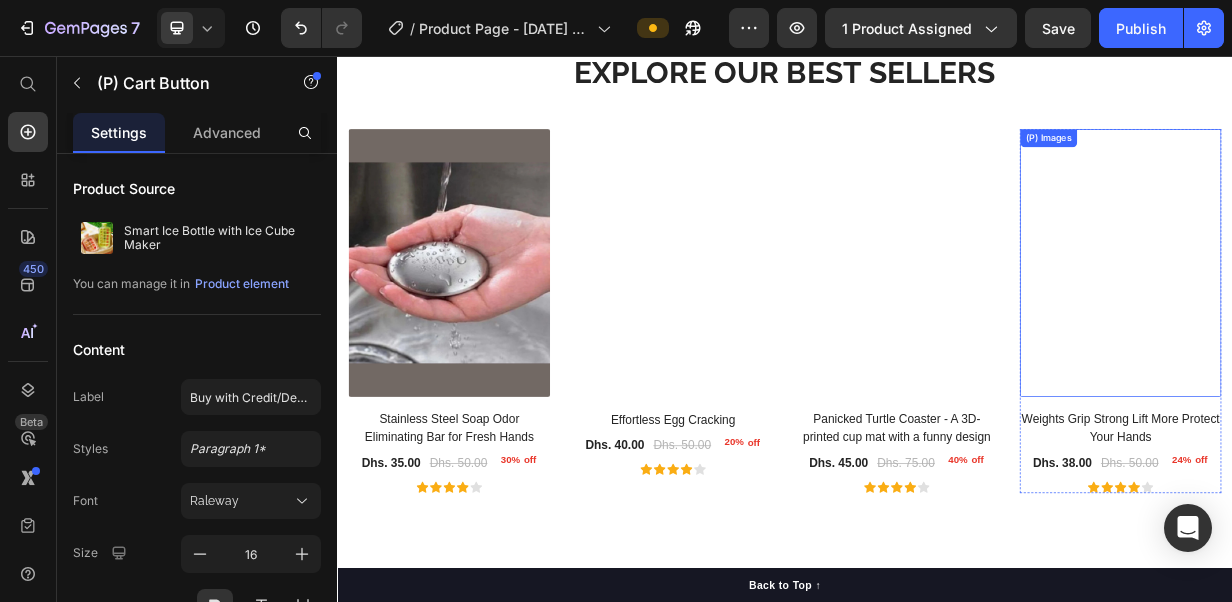 scroll, scrollTop: 5700, scrollLeft: 0, axis: vertical 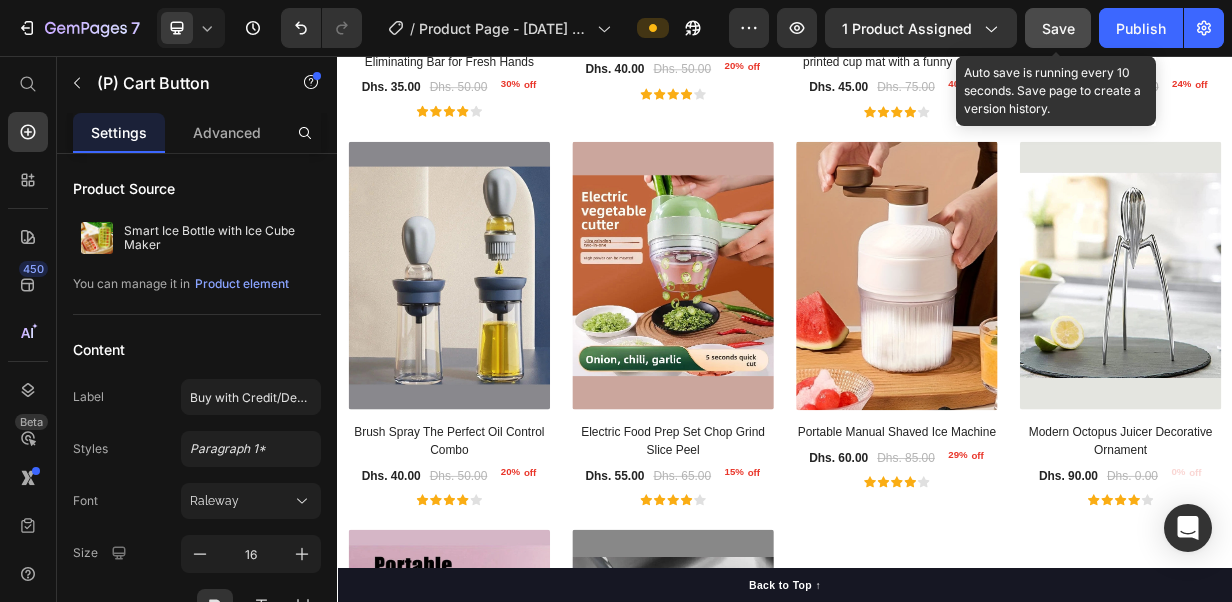 click on "Save" at bounding box center (1058, 28) 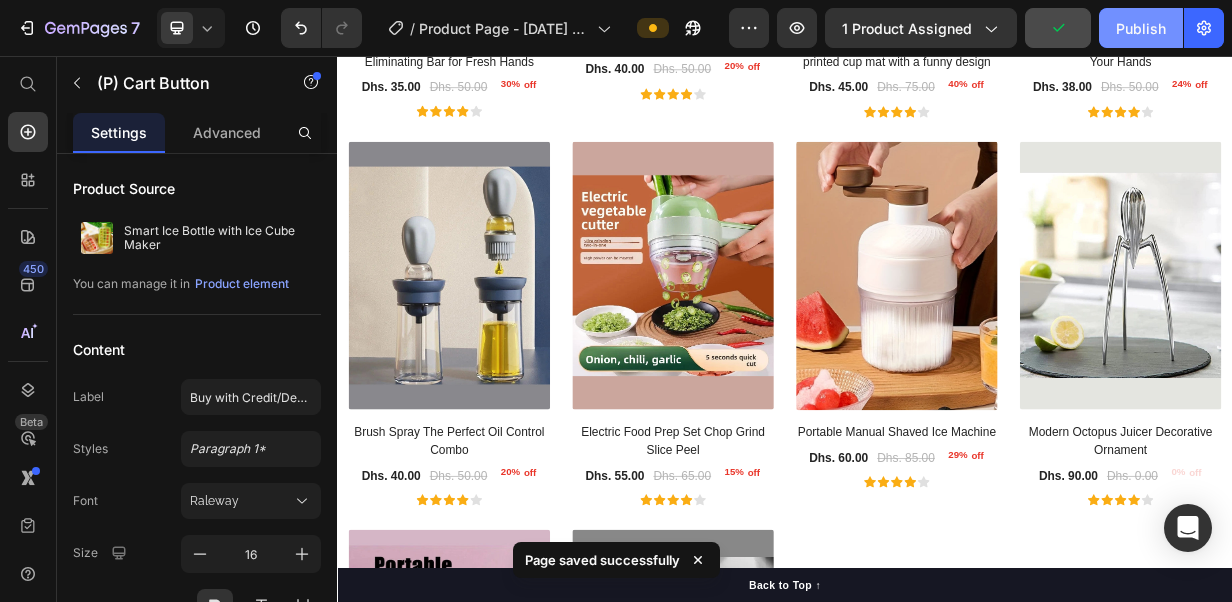click on "Publish" 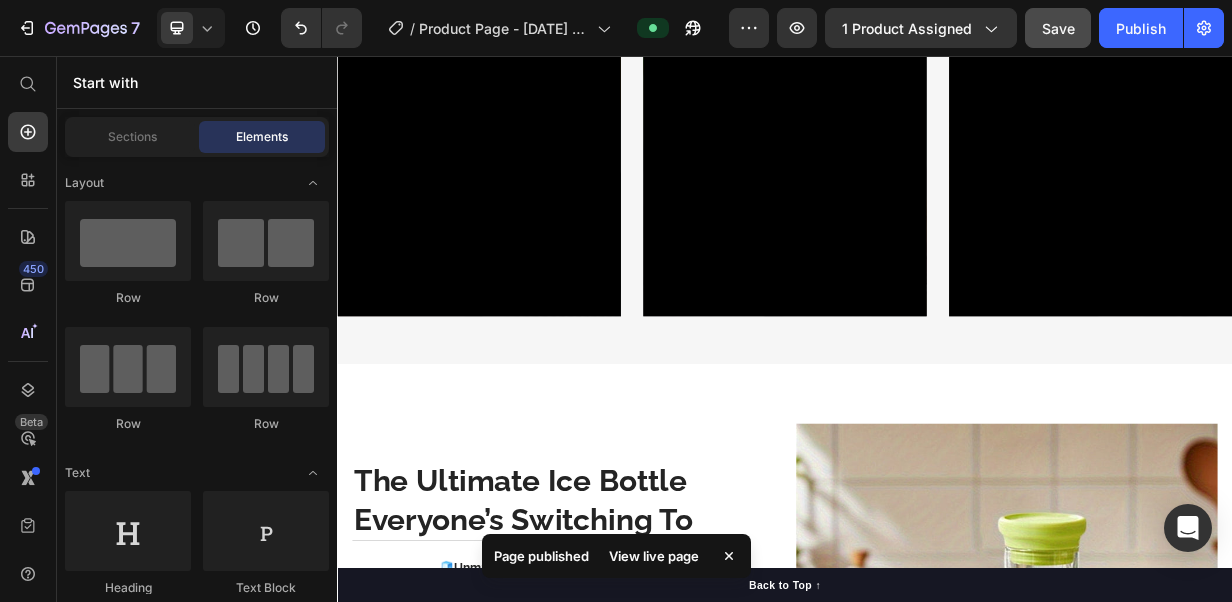 select on "573718063587132489" 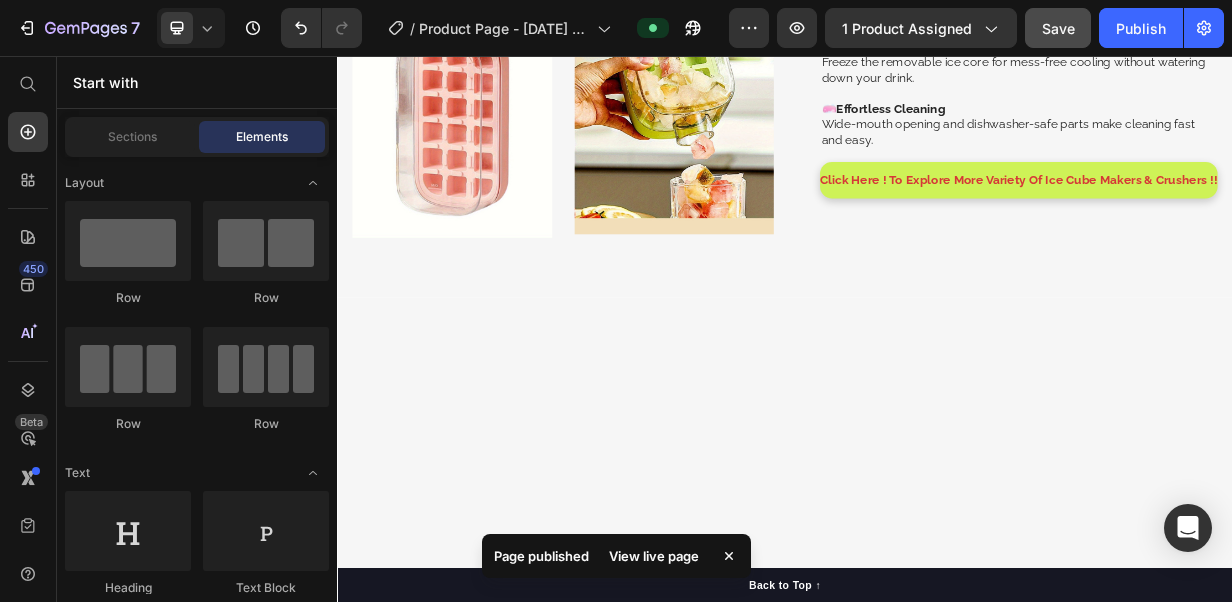 scroll, scrollTop: 2102, scrollLeft: 0, axis: vertical 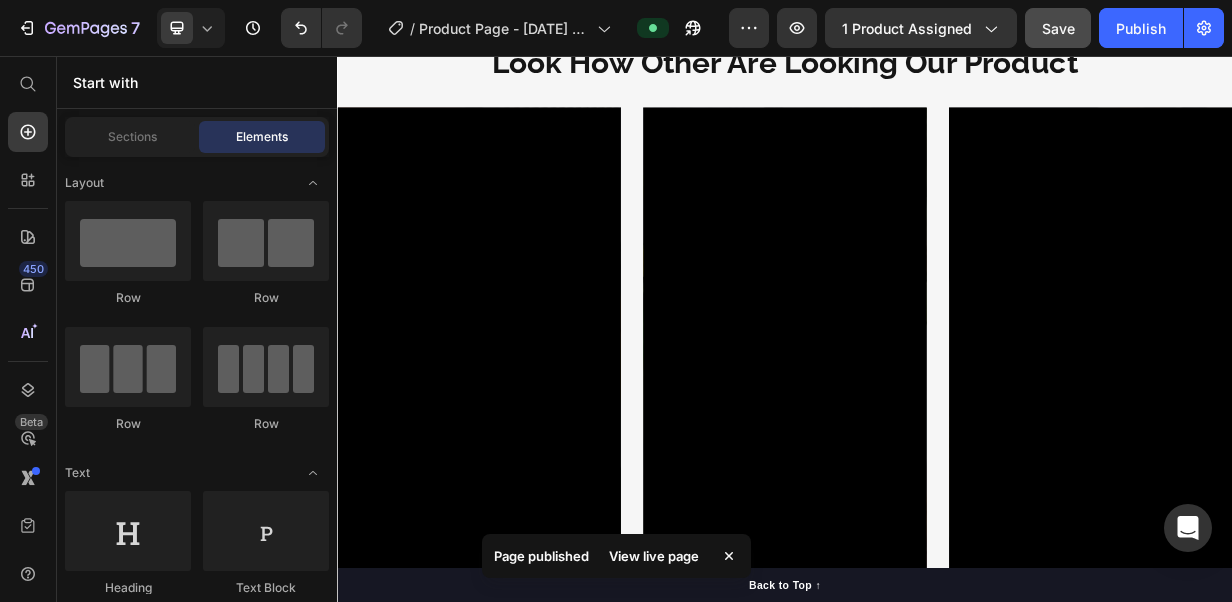 click on "View live page" at bounding box center (654, 556) 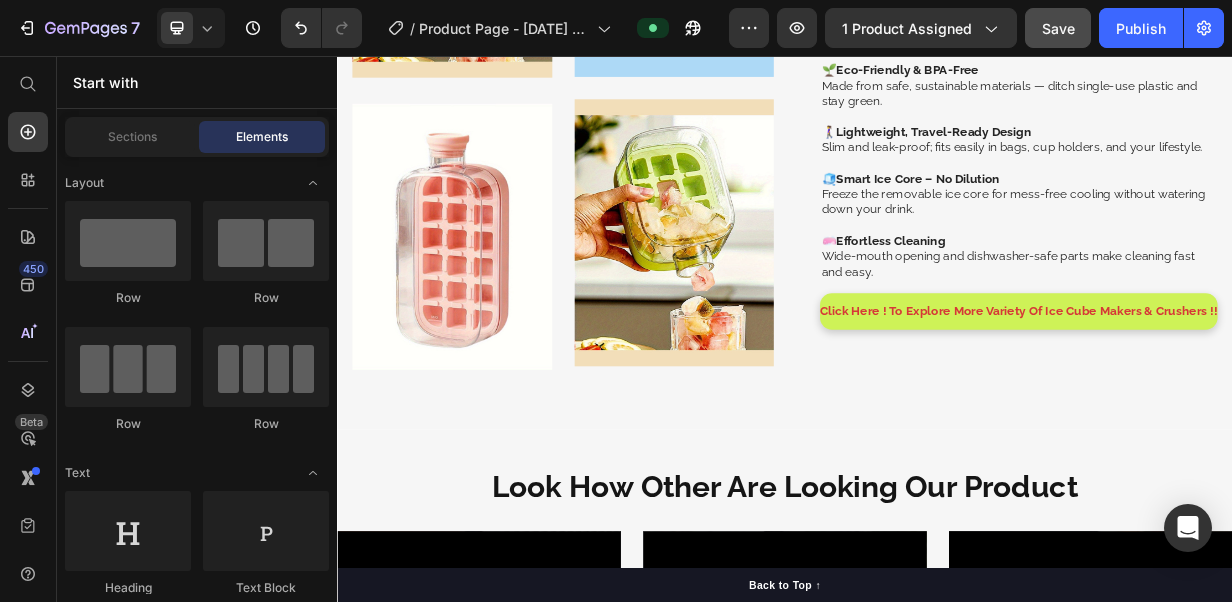 select on "573718063587132489" 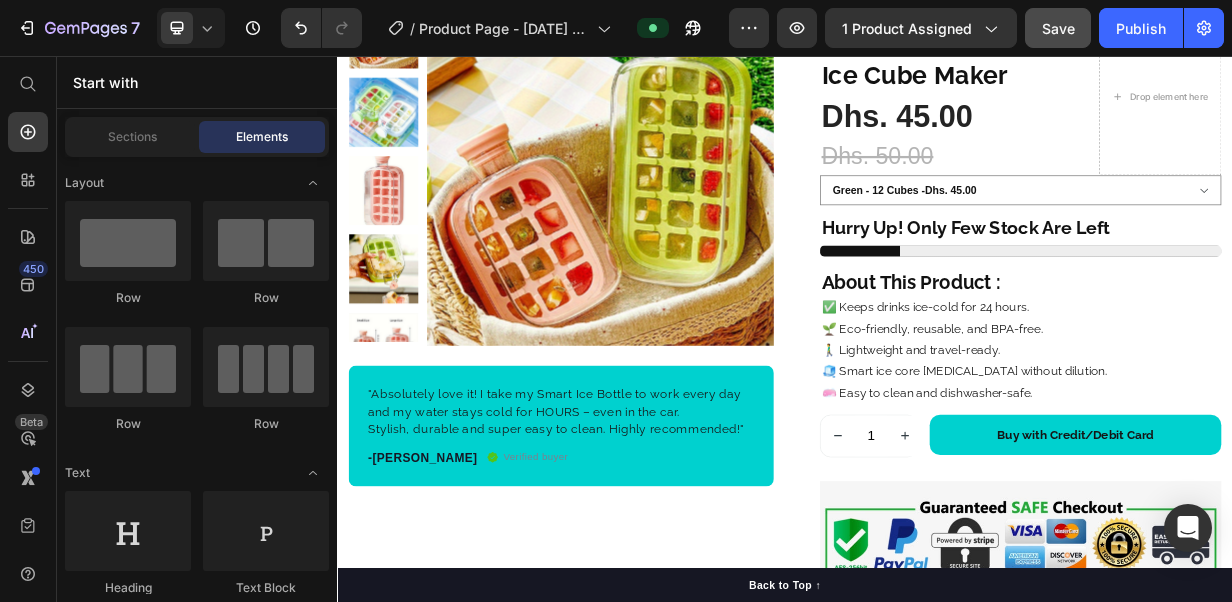 scroll, scrollTop: 0, scrollLeft: 0, axis: both 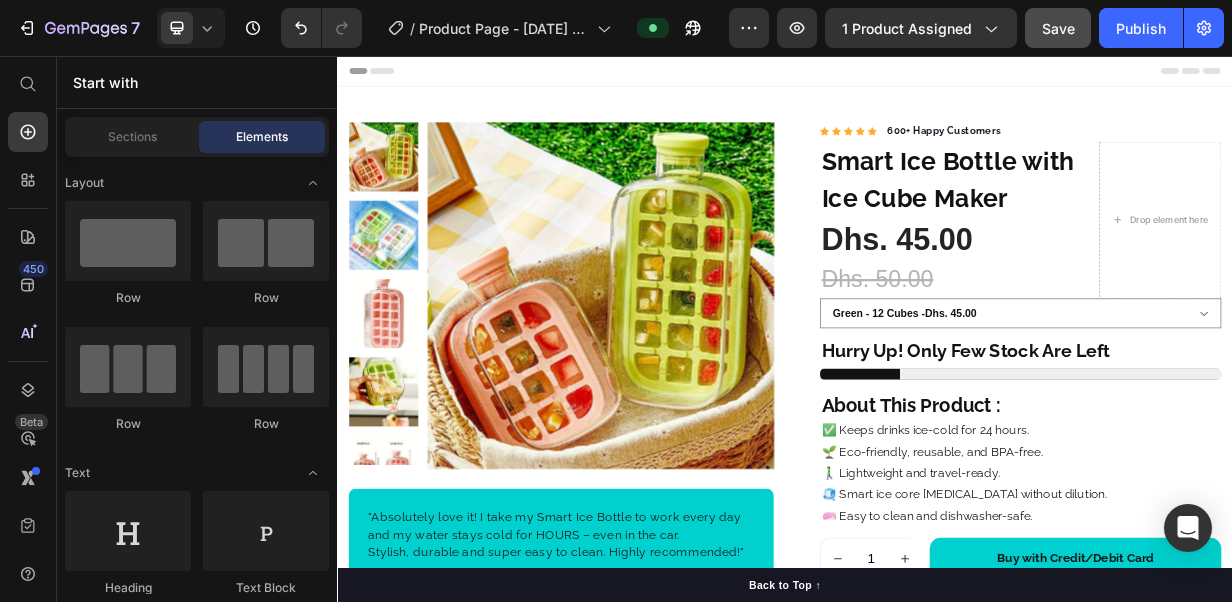 drag, startPoint x: 1523, startPoint y: 270, endPoint x: 1563, endPoint y: 74, distance: 200.04 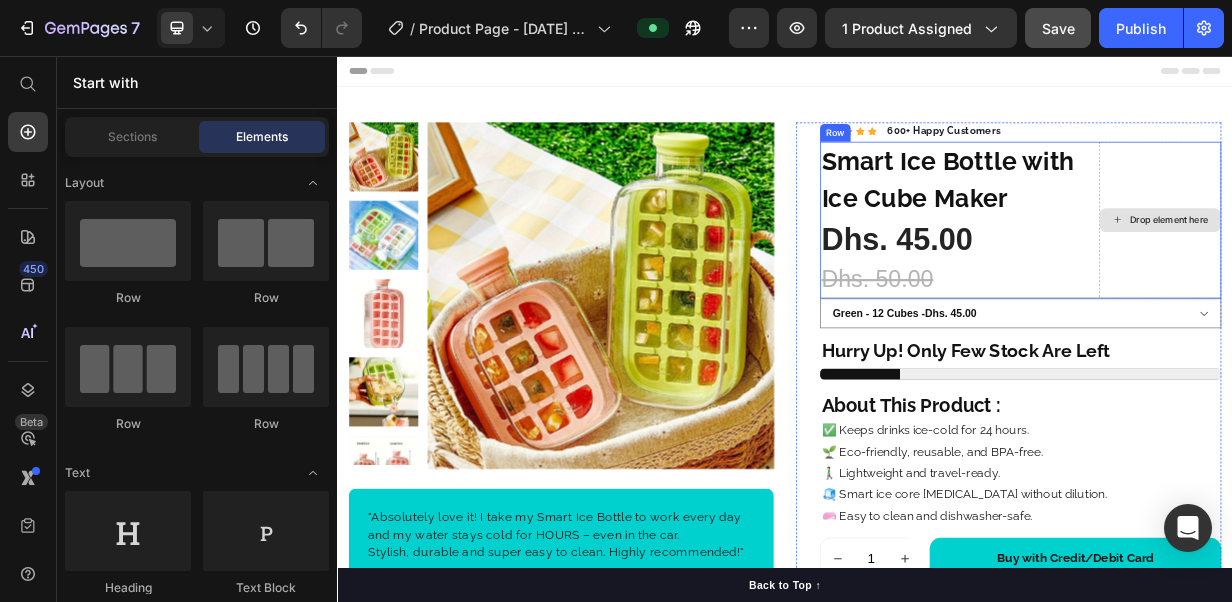 click on "Drop element here" at bounding box center (1452, 276) 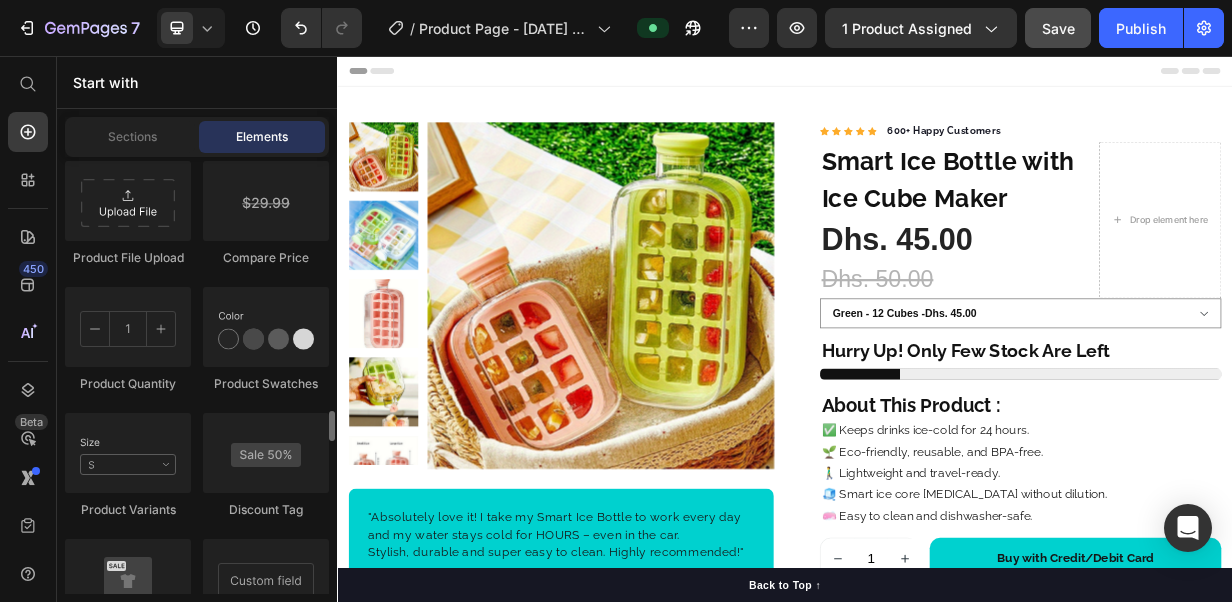 scroll, scrollTop: 3700, scrollLeft: 0, axis: vertical 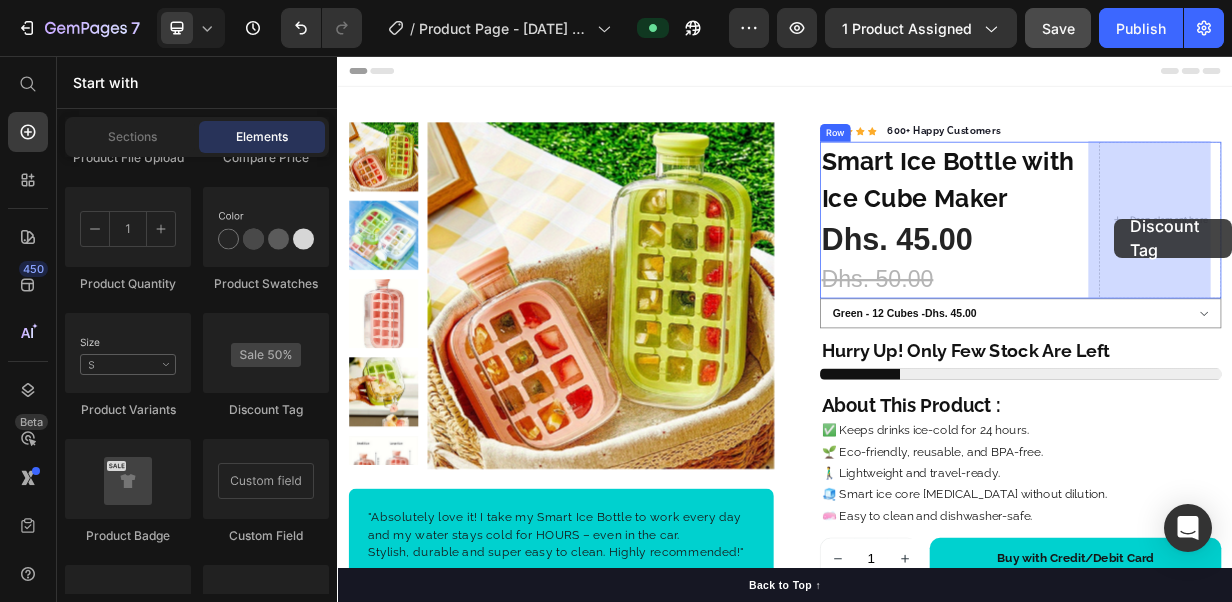 drag, startPoint x: 618, startPoint y: 428, endPoint x: 1379, endPoint y: 273, distance: 776.62476 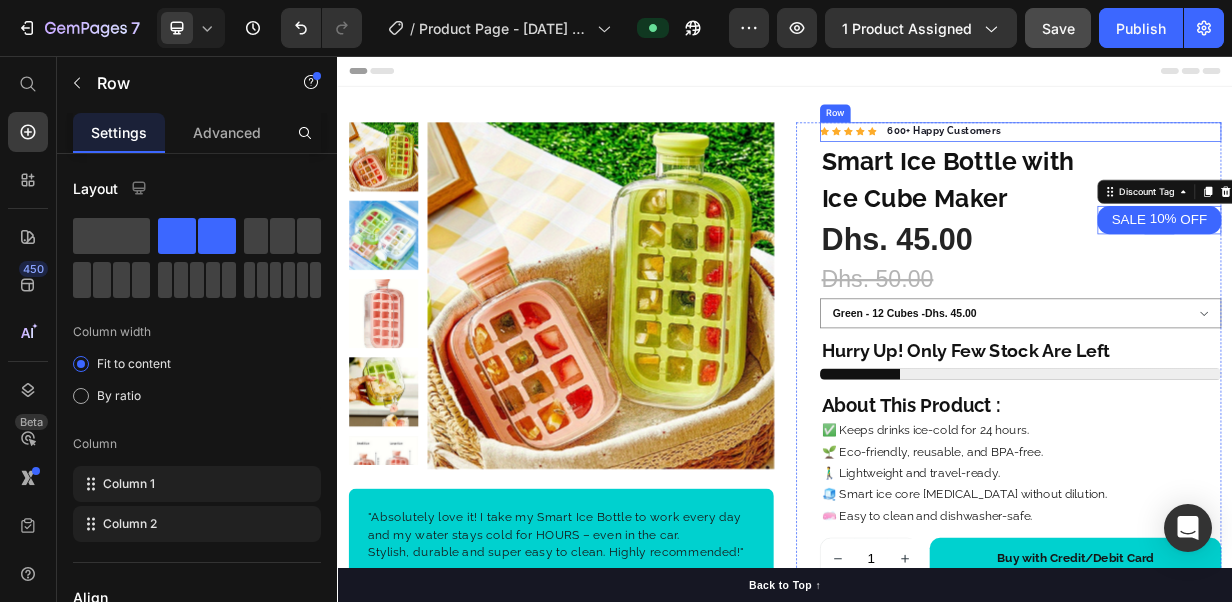 click on "Icon Icon Icon Icon Icon Icon List Hoz 600+ Happy Customers Text block Row" at bounding box center (1253, 158) 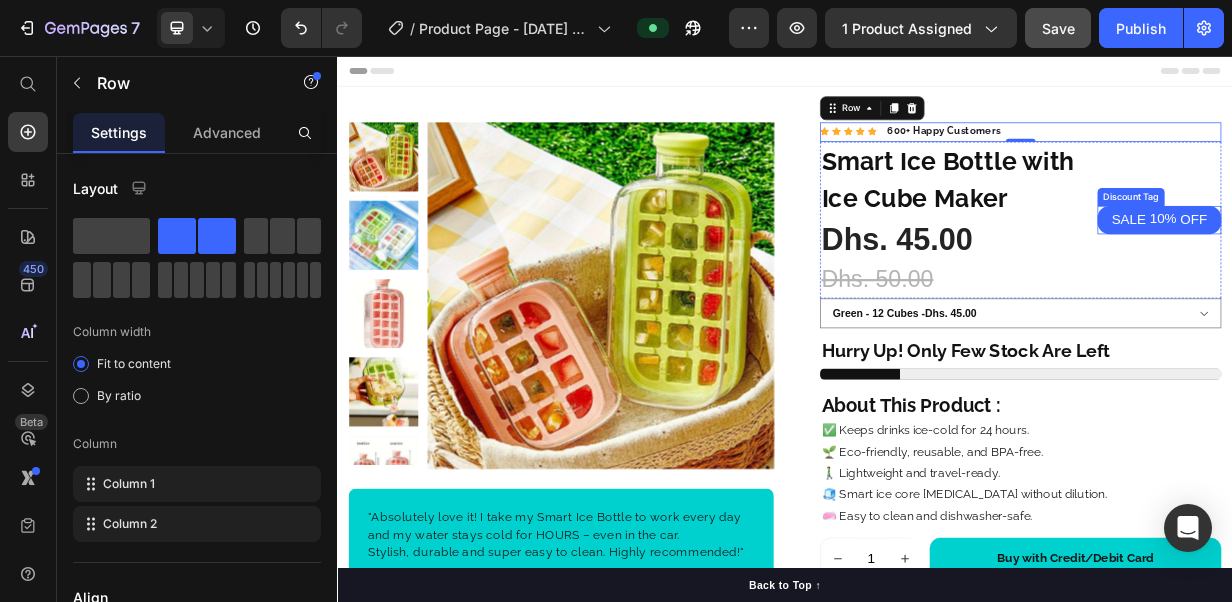 click on "10%" at bounding box center (1444, 274) 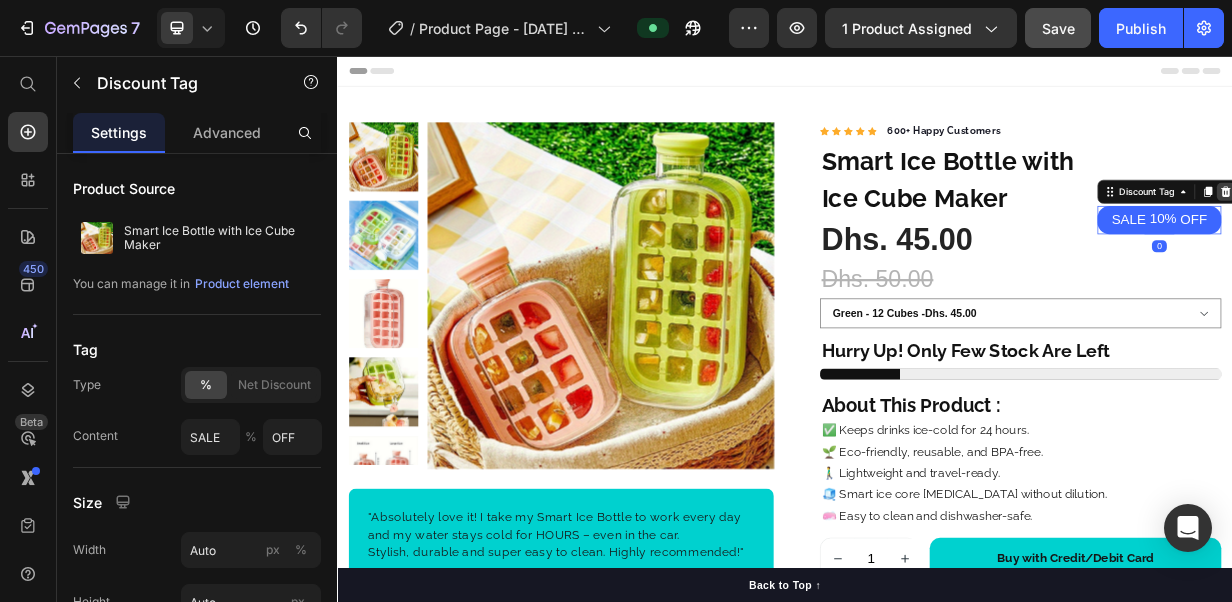 click 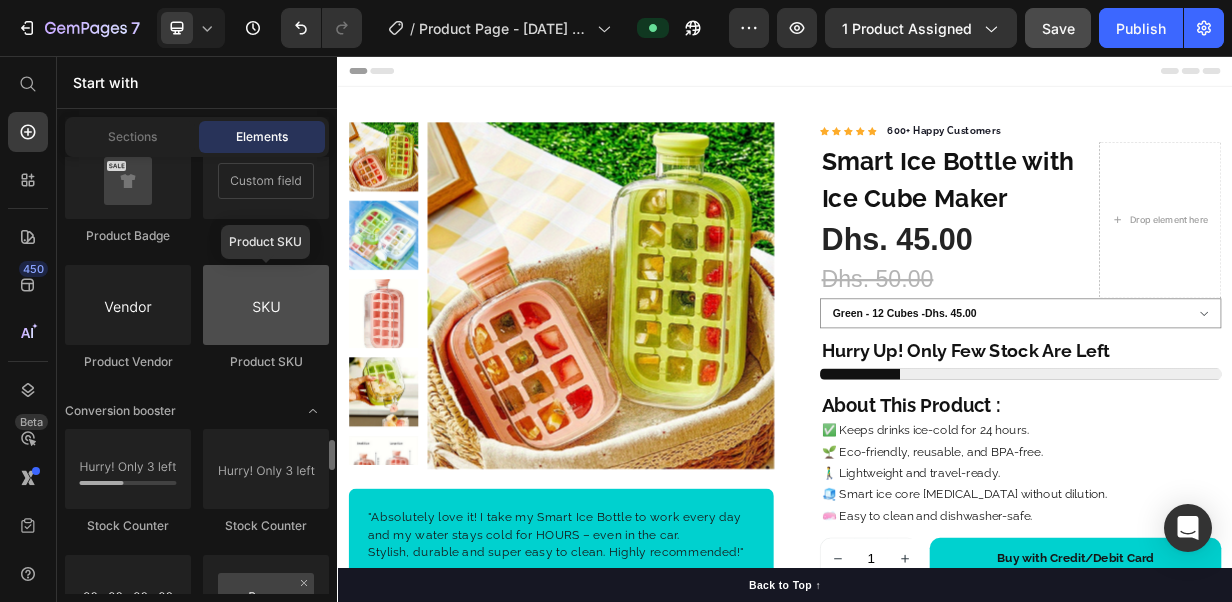 scroll, scrollTop: 4100, scrollLeft: 0, axis: vertical 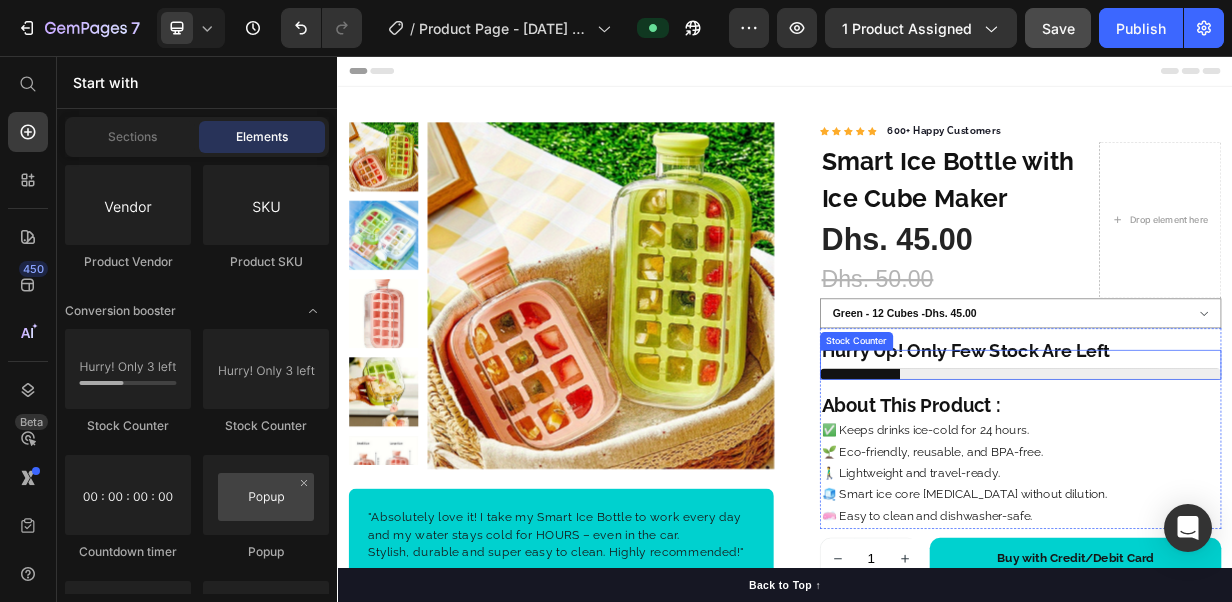 click at bounding box center [1253, 482] 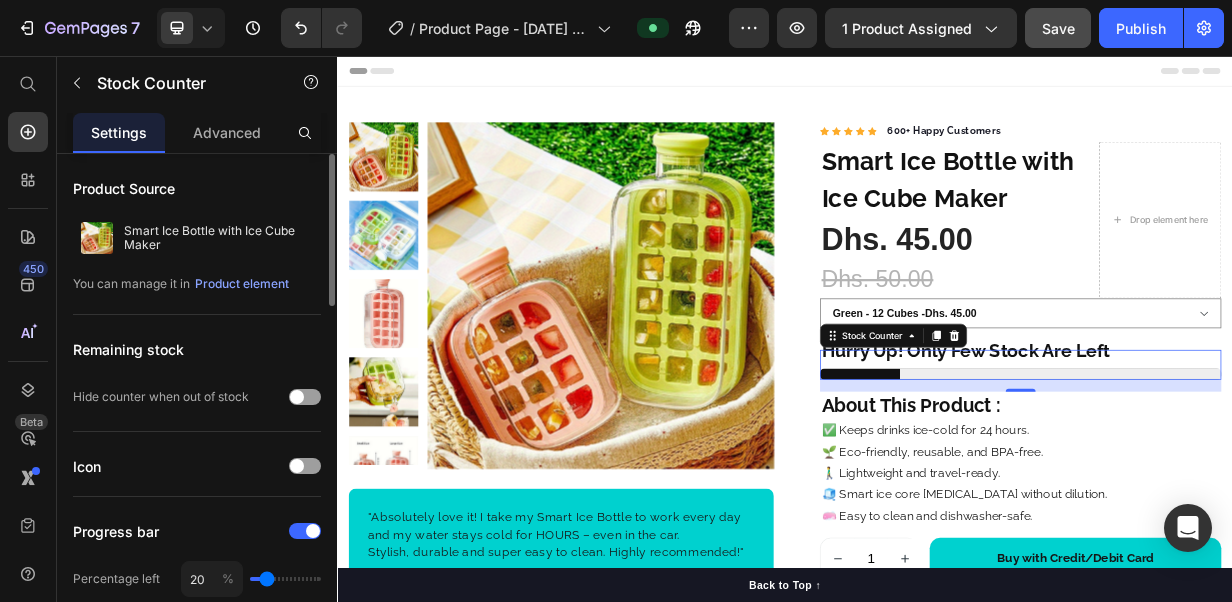 type on "13" 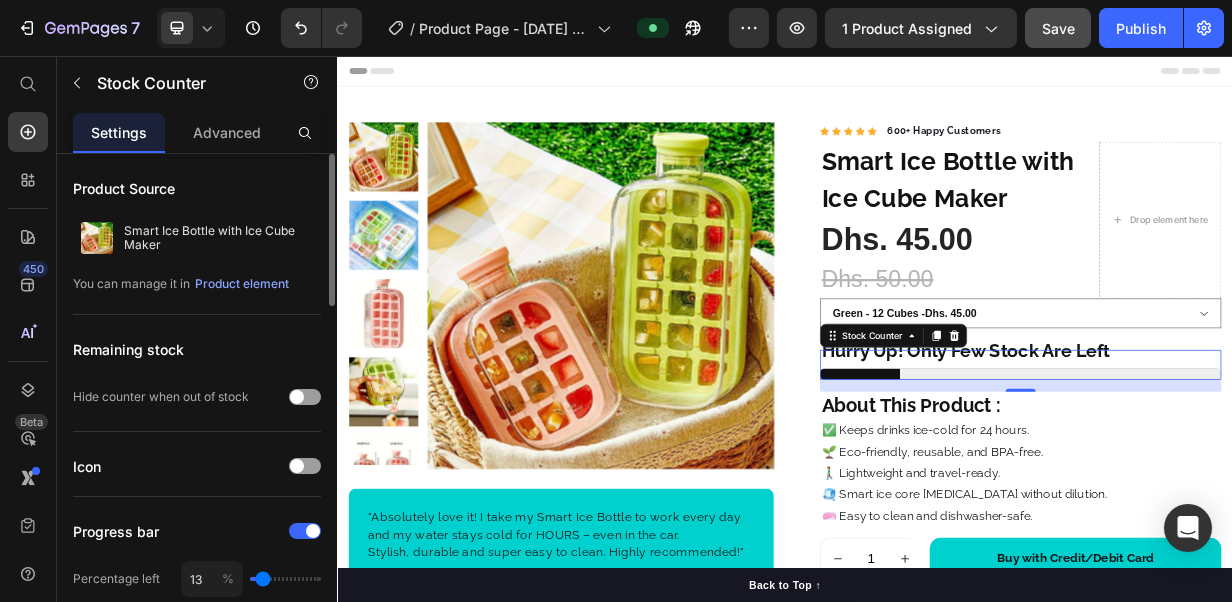 type on "12" 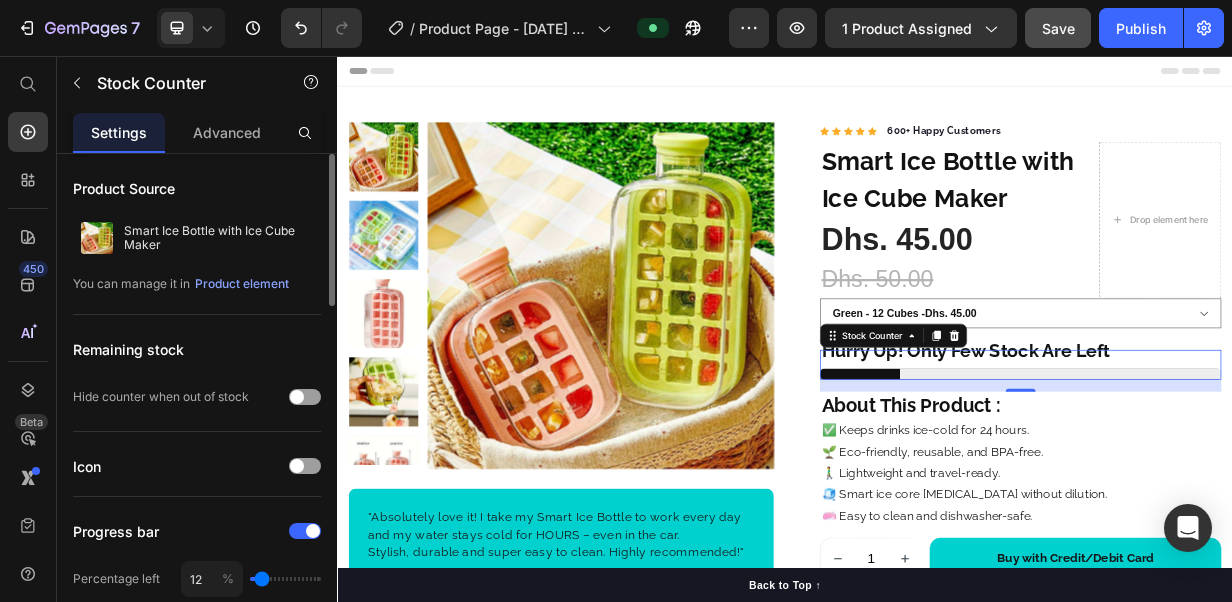 type on "11" 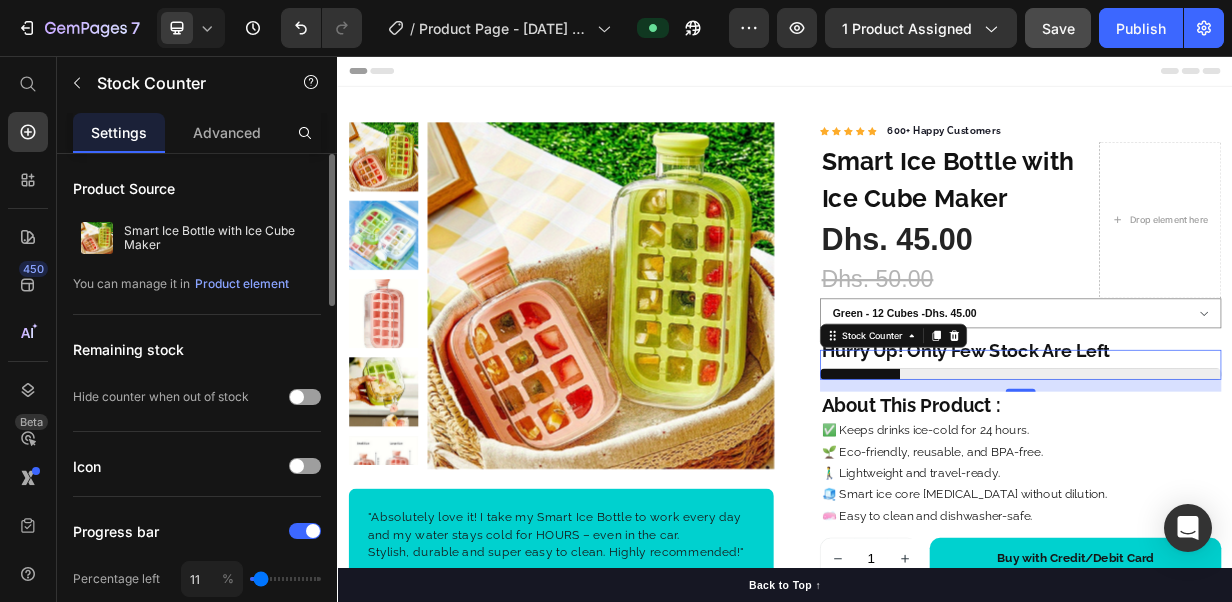 type on "10" 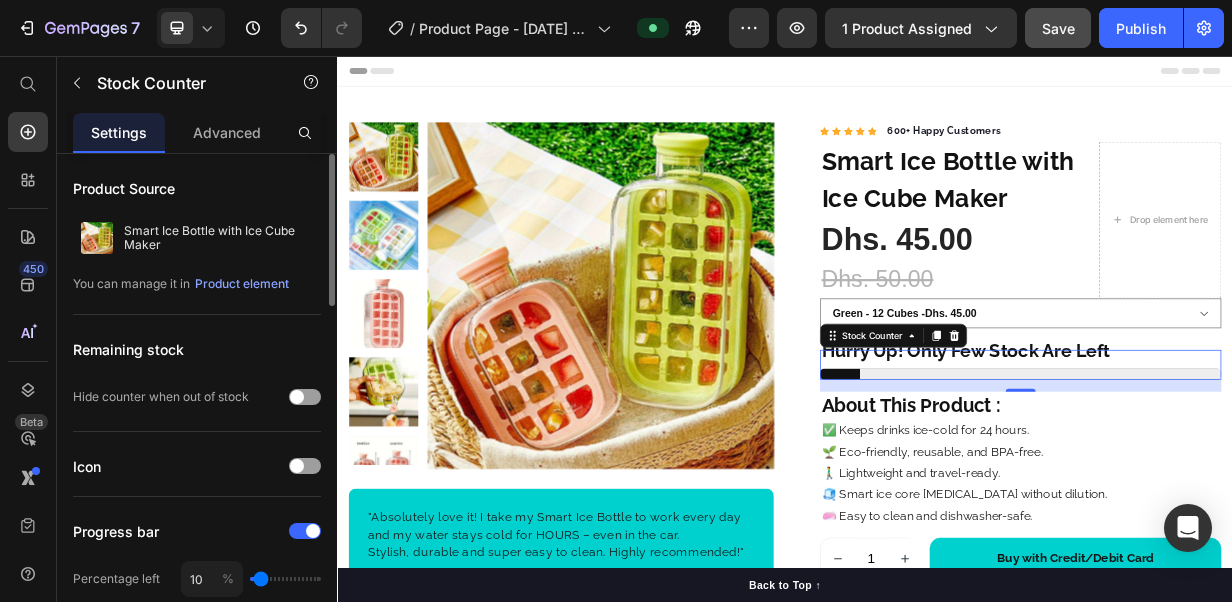 type on "11" 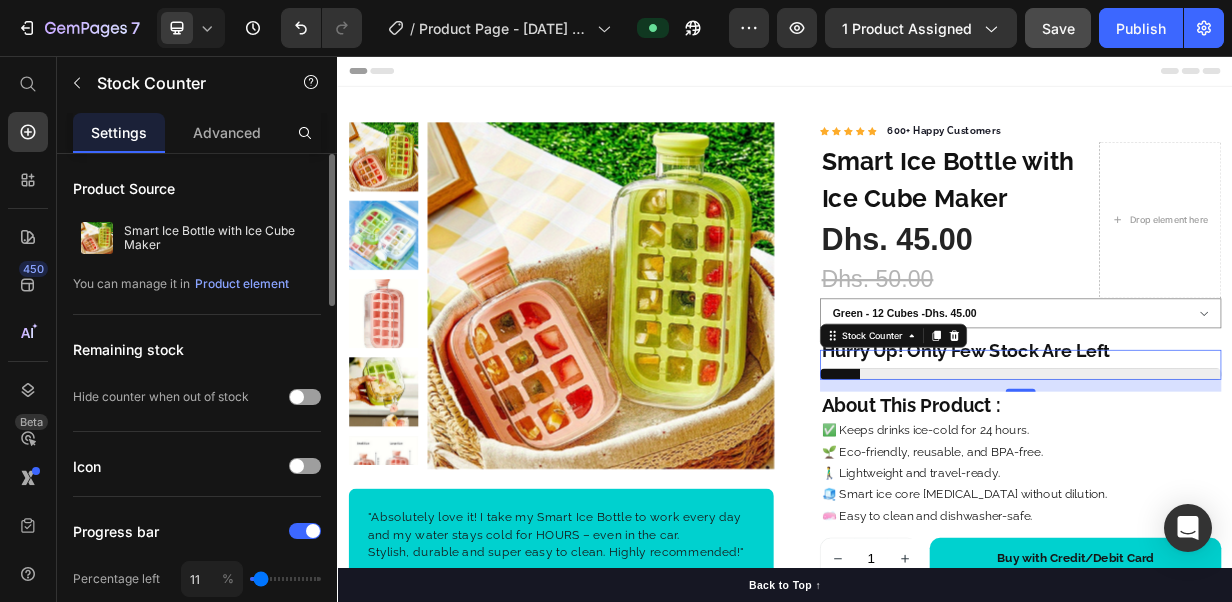 type on "12" 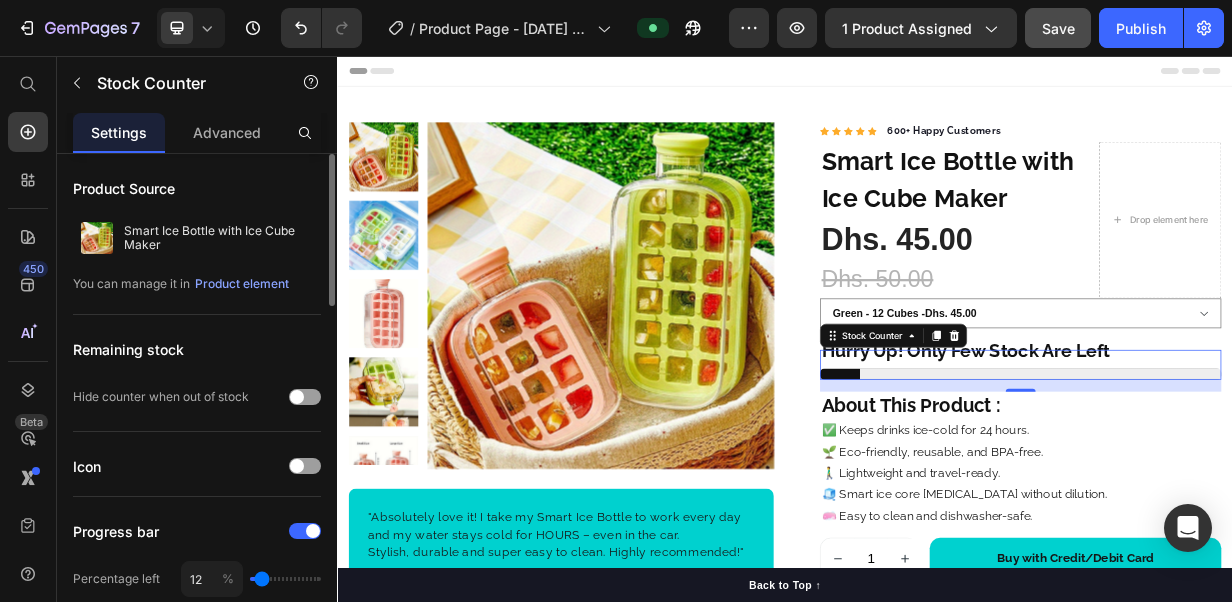 type on "13" 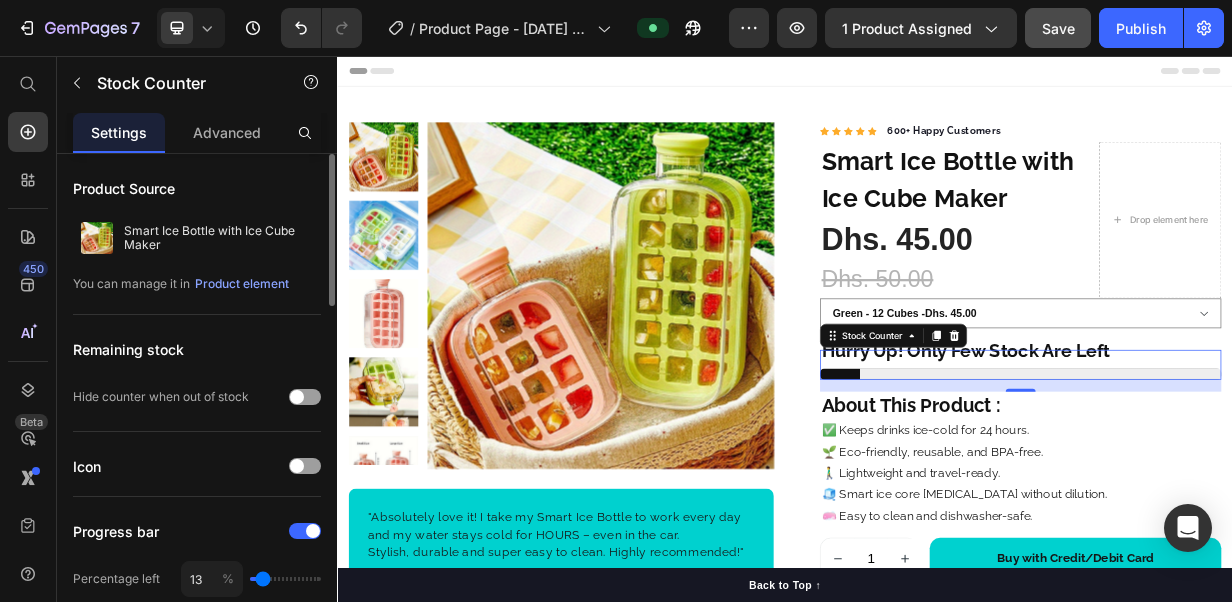 type on "14" 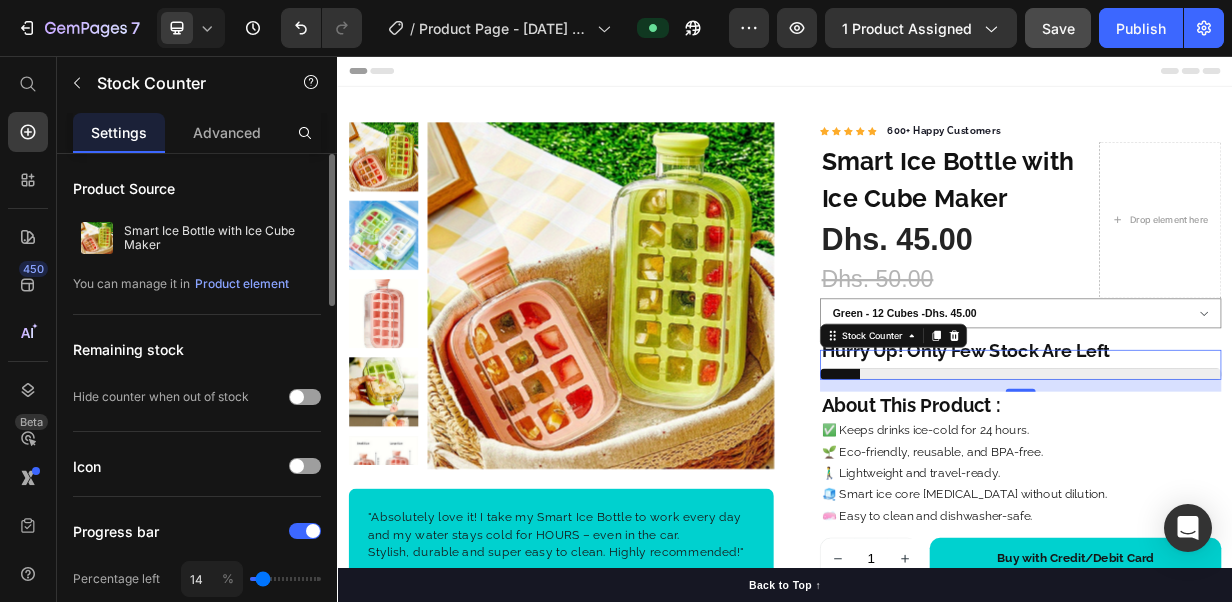 type on "14" 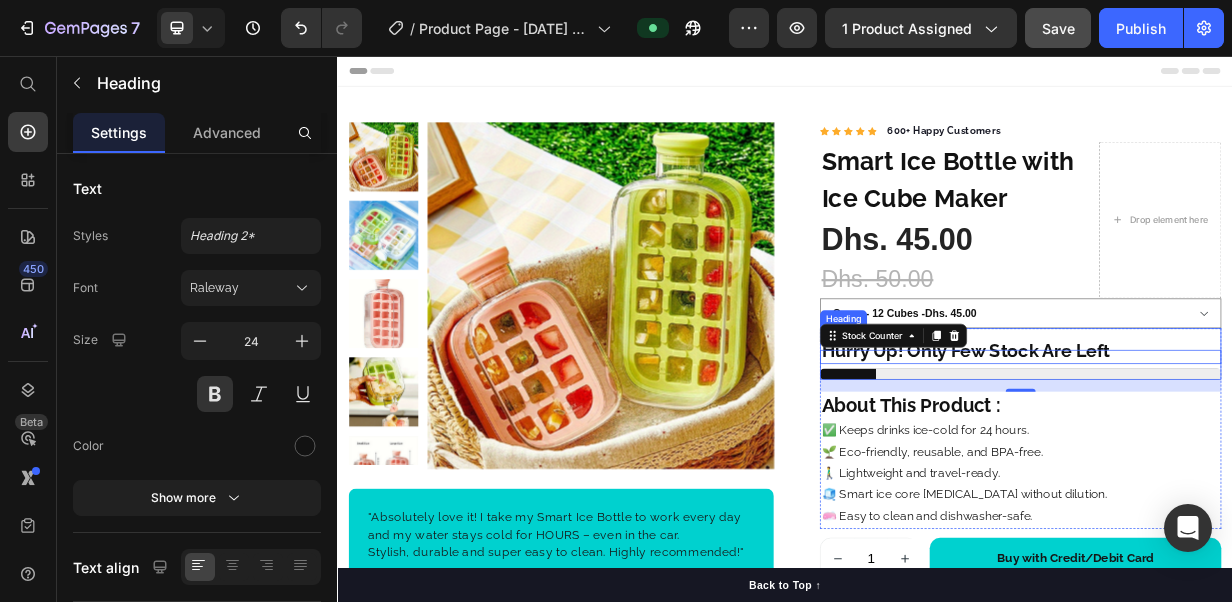 click on "Hurry Up! Only Few Stock Are Left" at bounding box center [1253, 450] 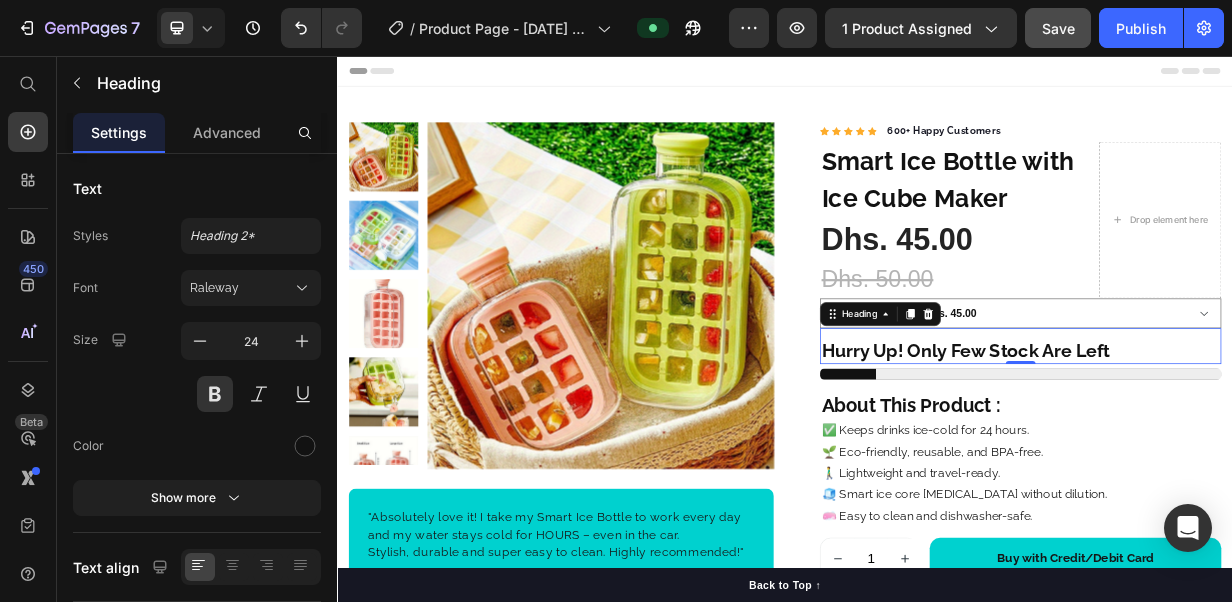 click on "Hurry Up! Only Few Stock Are Left" at bounding box center (1253, 450) 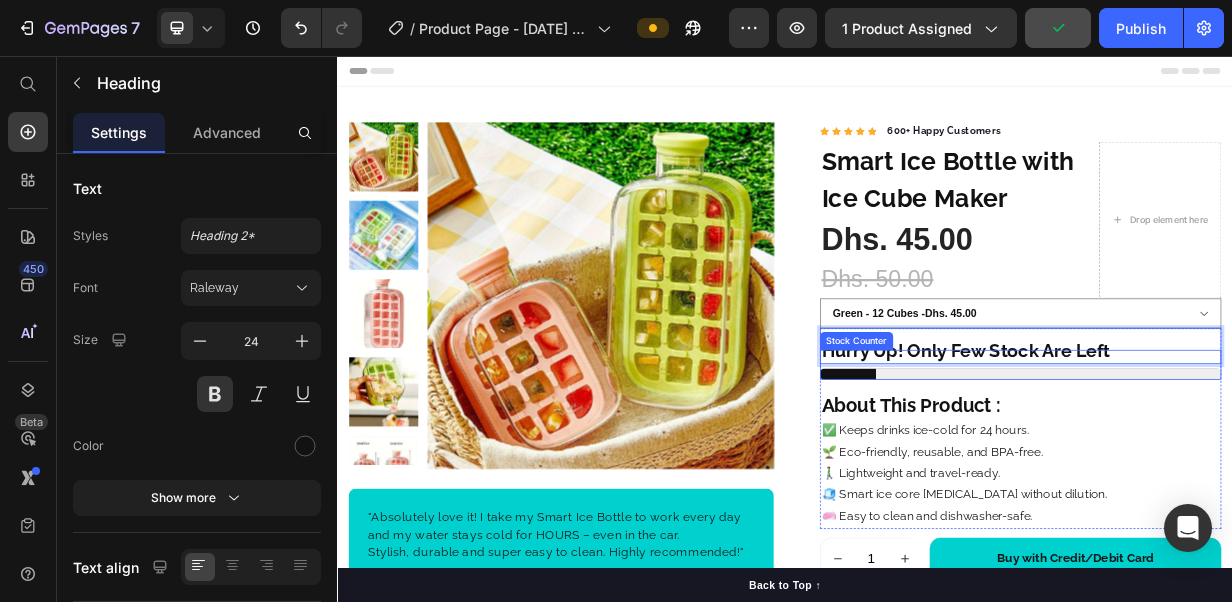 click at bounding box center [1253, 470] 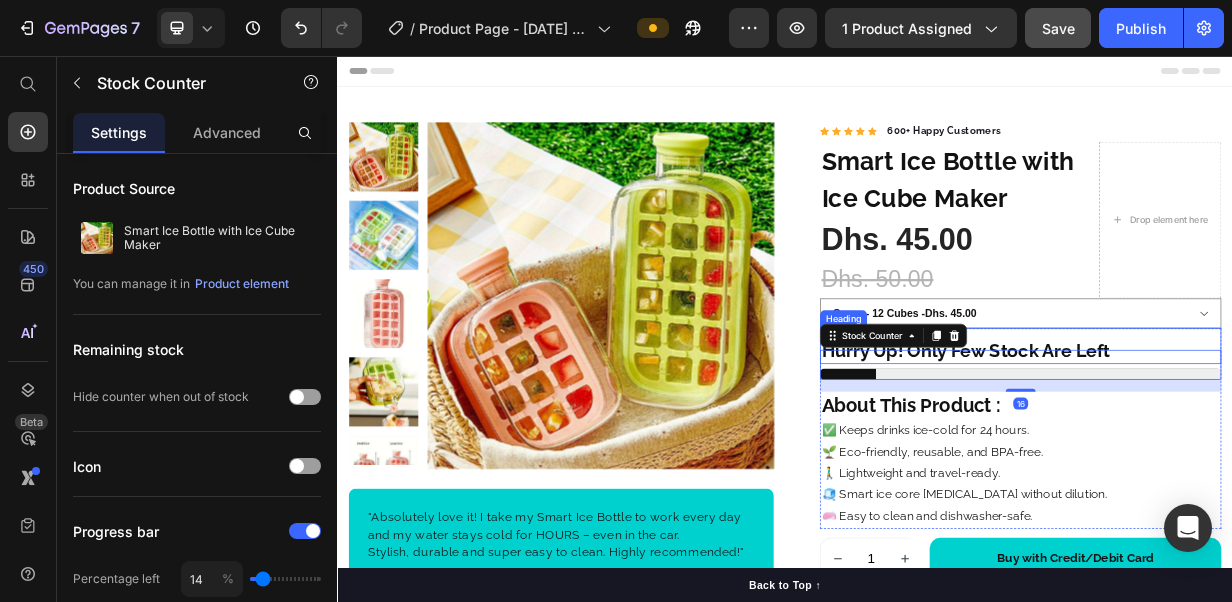 click on "Hurry Up! Only Few Stock Are Left" at bounding box center (1253, 450) 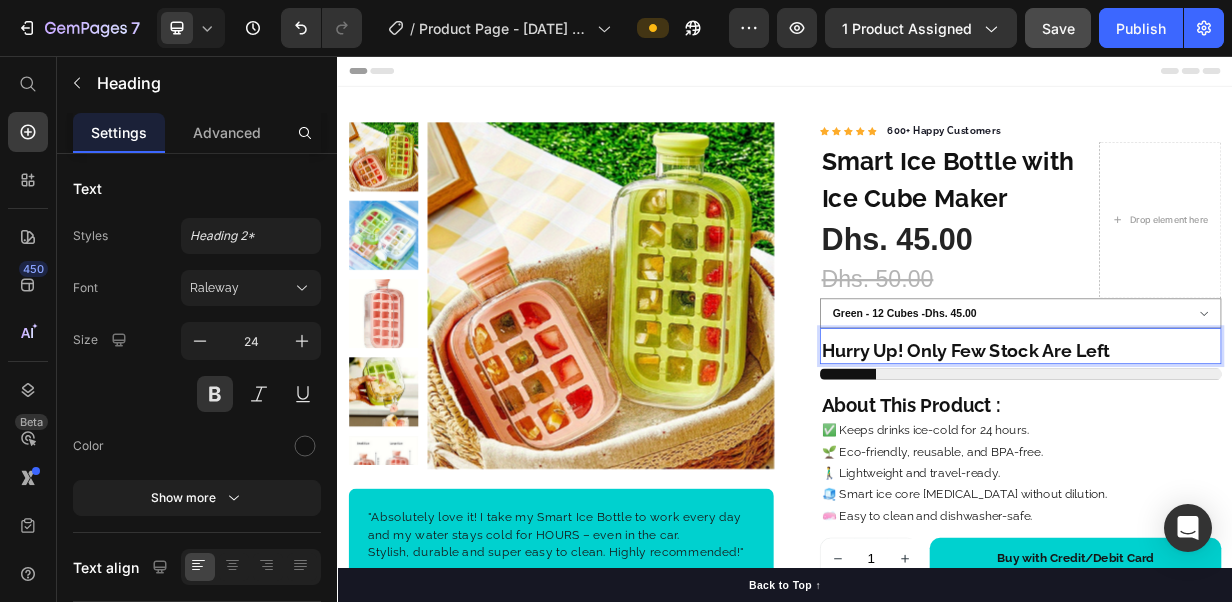 click on "Hurry Up! Only Few Stock Are Left" at bounding box center (1253, 450) 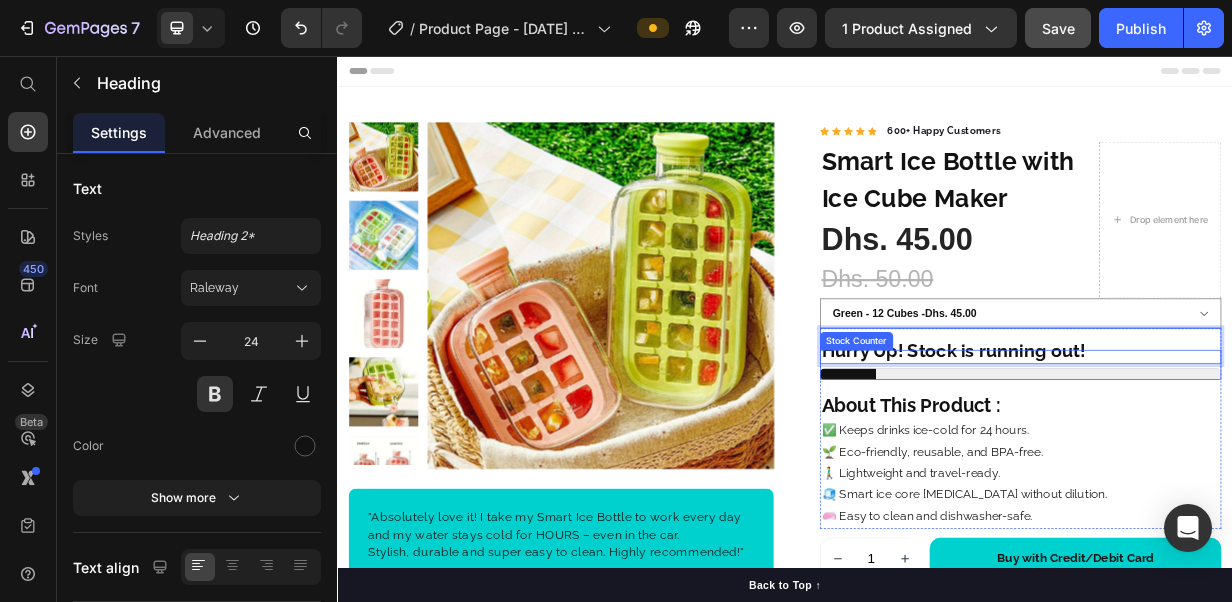 click at bounding box center [1253, 482] 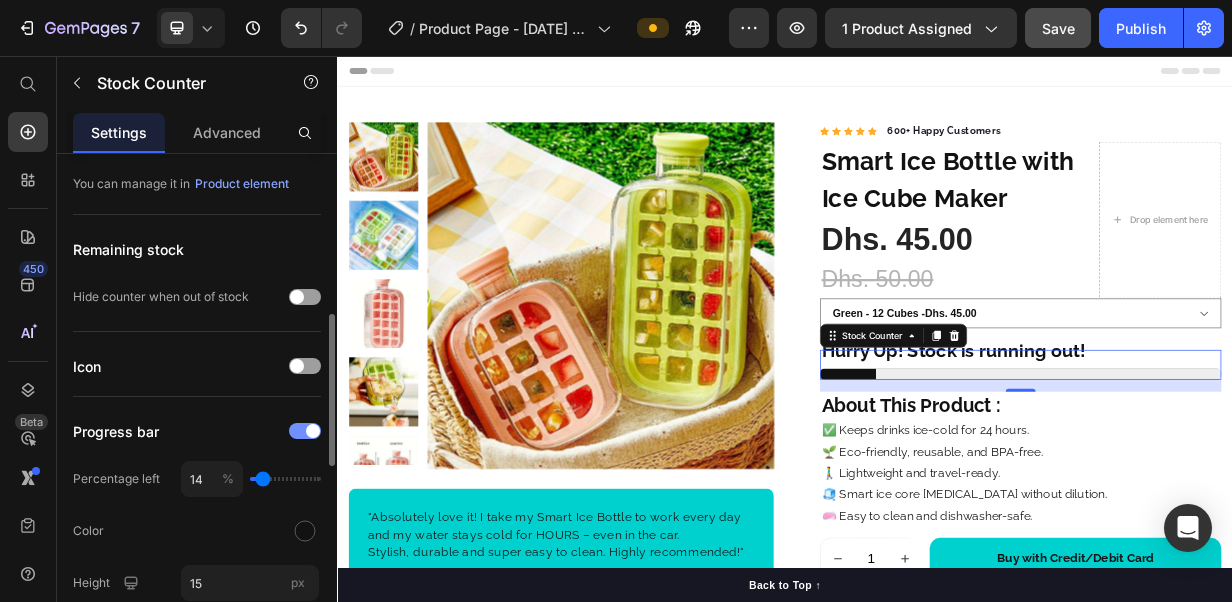 scroll, scrollTop: 200, scrollLeft: 0, axis: vertical 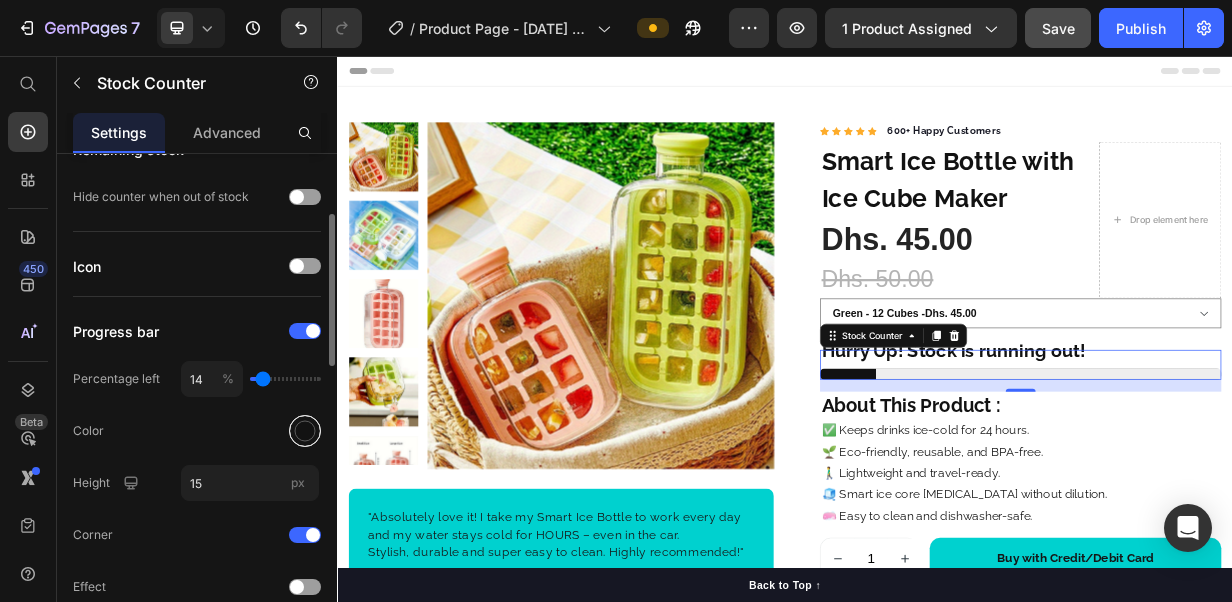 click at bounding box center [305, 431] 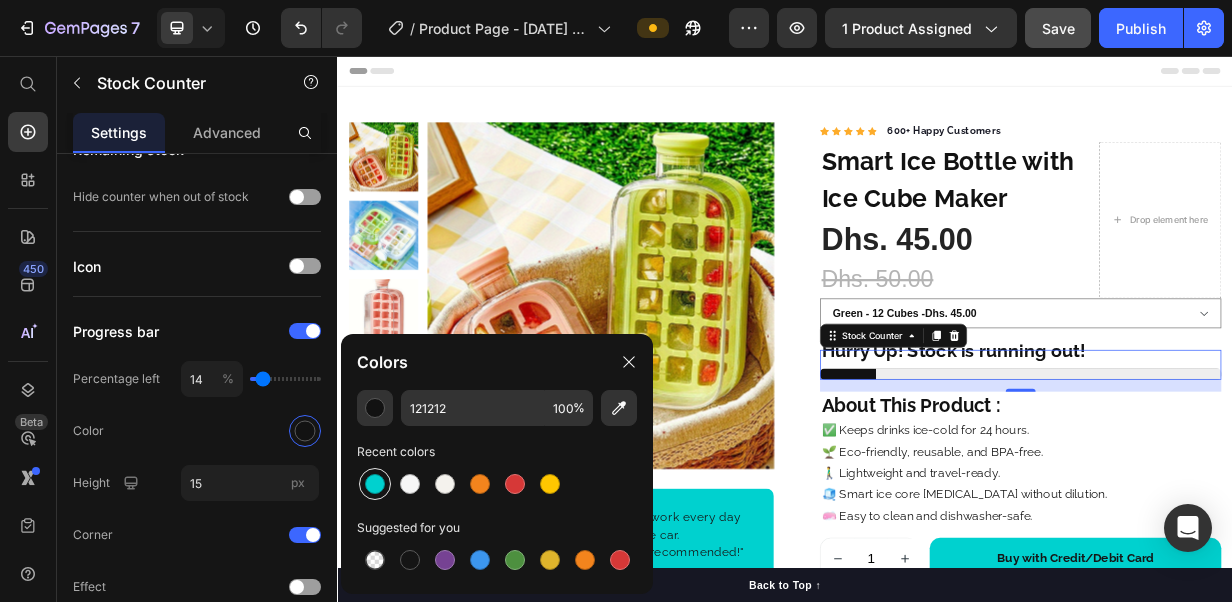 click at bounding box center (375, 484) 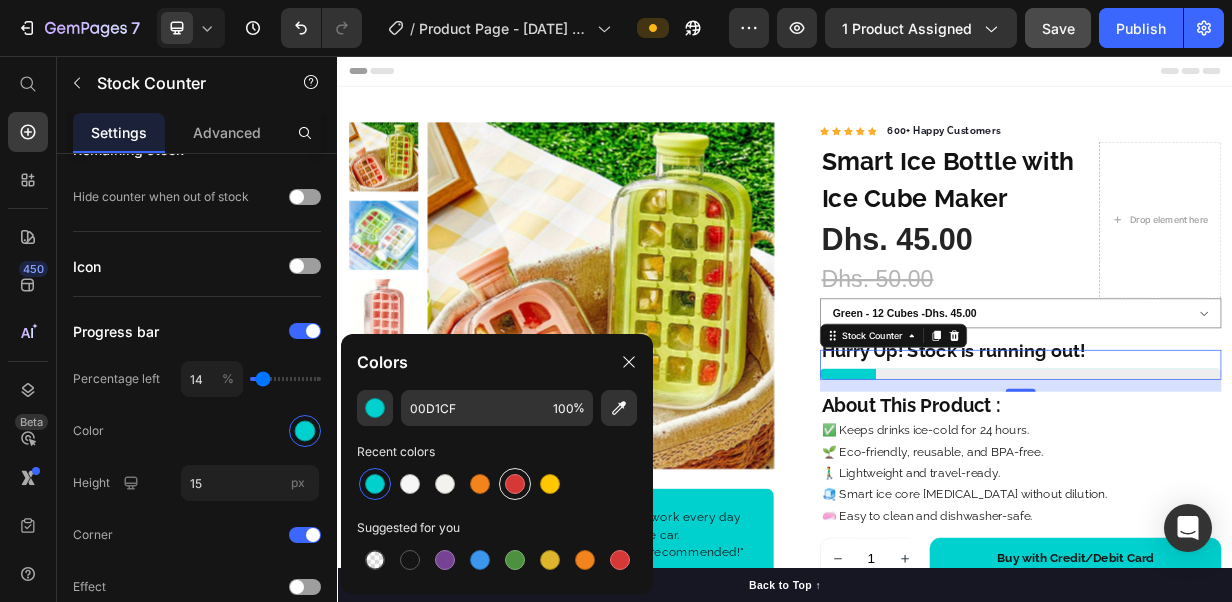click at bounding box center [515, 484] 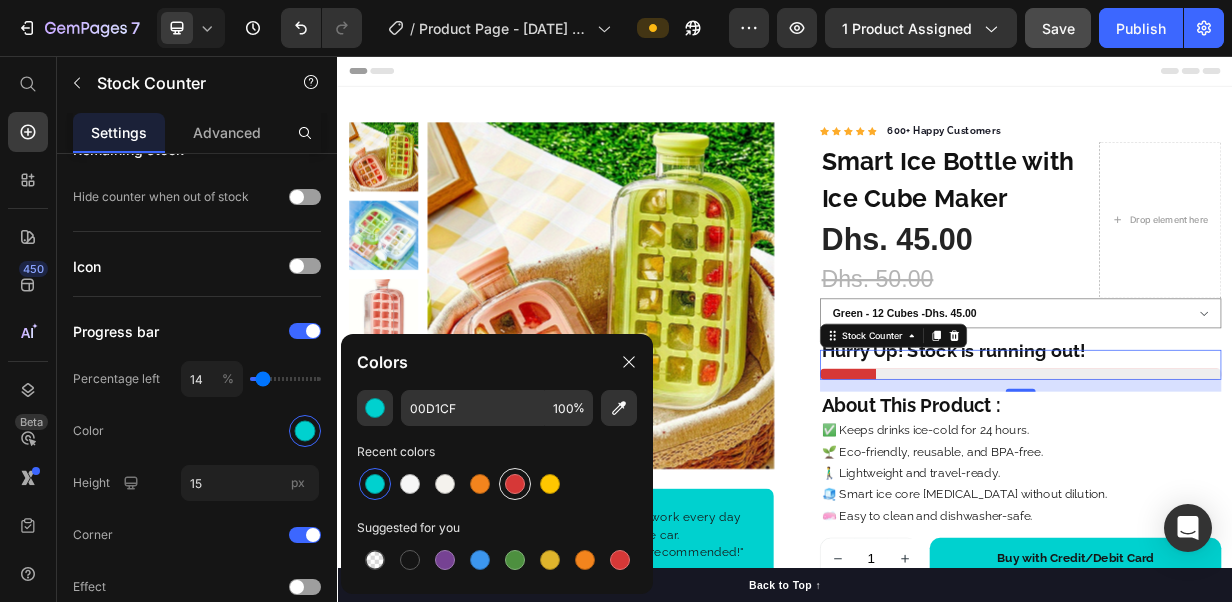 type on "D63837" 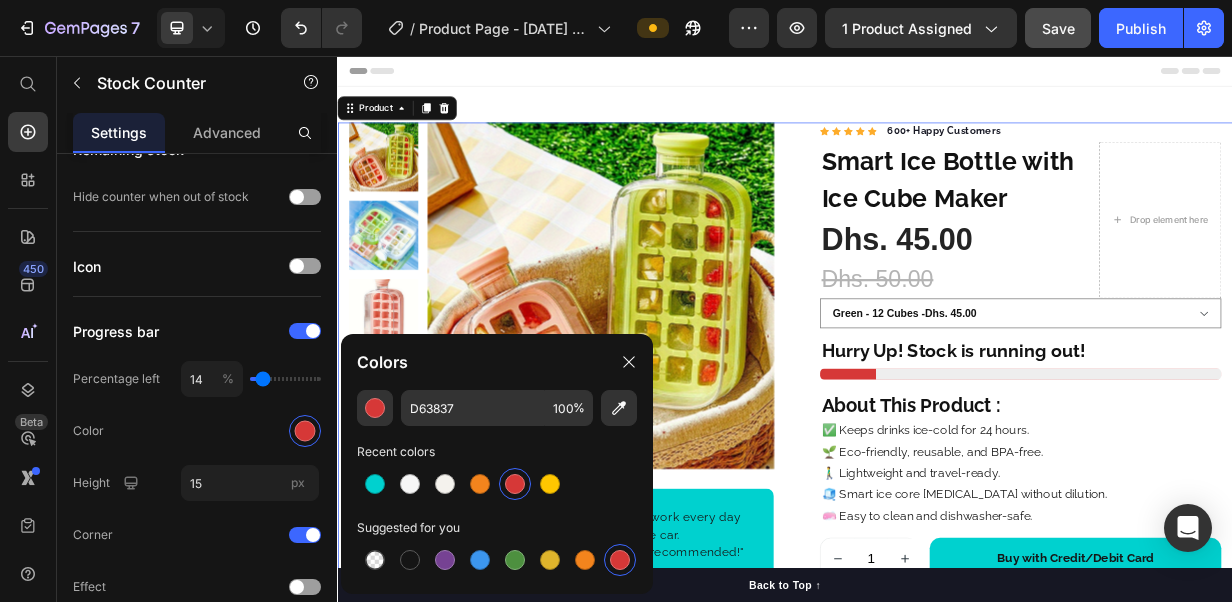click on "Product Images Row "Absolutely love it! I take my Smart Ice Bottle to work every day and my water stays cold for HOURS – even in the car.  Stylish, durable and super easy to clean. Highly recommended!" Text block -[PERSON_NAME] Text block
Verified buyer Item list Row Row "Absolutely love it! I take my Smart Ice Bottle to work every day and my water stays cold for HOURS – even in the car. Stylish, durable and super easy to clean. Highly recommended!" Text block -[PERSON_NAME] - [GEOGRAPHIC_DATA] Text block
Verified buyer Item list Row Row Row Icon Icon Icon Icon Icon Icon List Hoz 600+ Happy Customers Text block Row Smart Ice Bottle with Ice Cube Maker Product Title Dhs. 45.00 (P) Price Dhs. 50.00 (P) Price
Drop element here Row Green - 18 Cubes -  Dhs. 50.00   Pink - 12 Cubes -  Dhs. 45.00   Pink - 18 Cubes -  Dhs. 50.00   Ivory - 12 Cubes -  Dhs. 45.00   Ivory - 18 Cubes -  Dhs. 50.00   Green - 12 Cubes -  Dhs. 45.00   Product Variants & Swatches Heading Stock Counter" at bounding box center [937, 625] 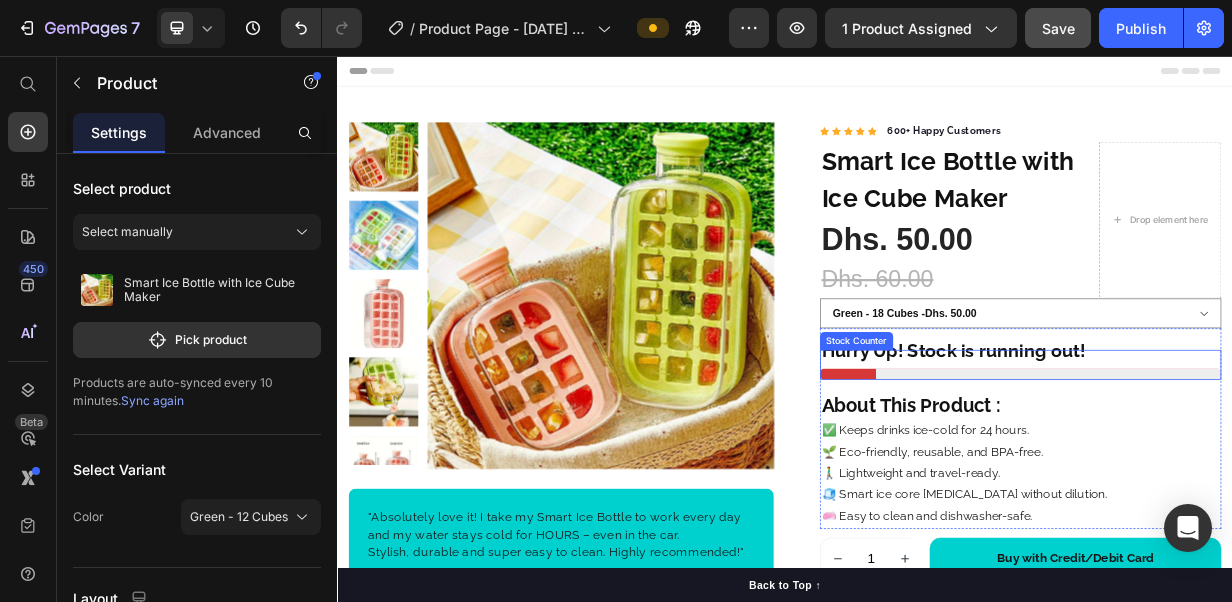 click at bounding box center [1253, 482] 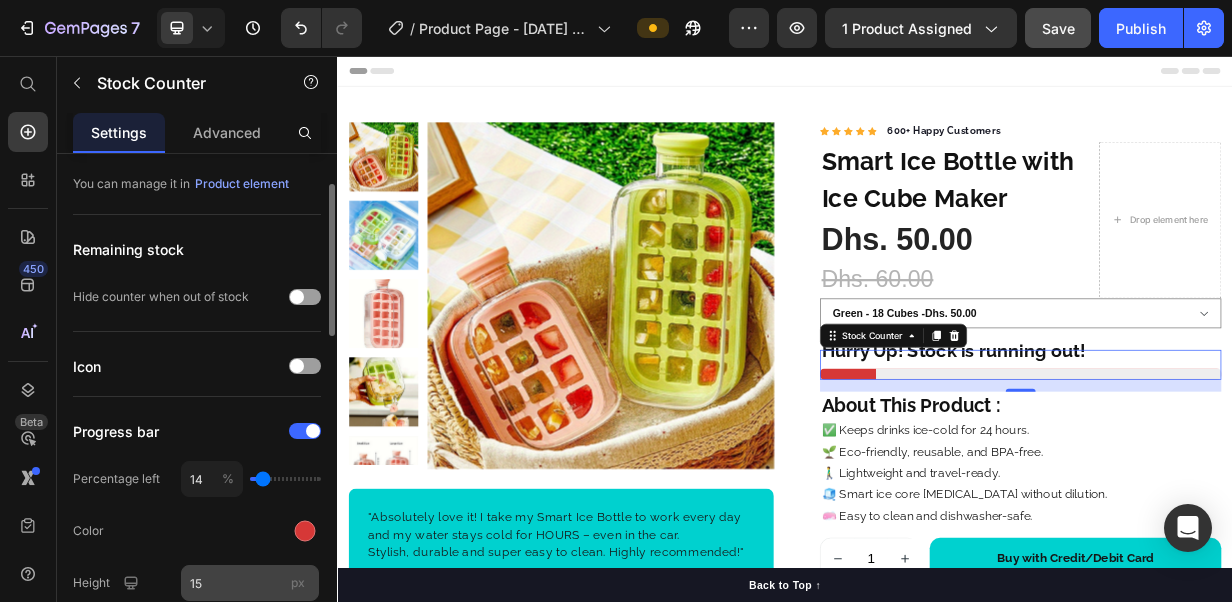 scroll, scrollTop: 200, scrollLeft: 0, axis: vertical 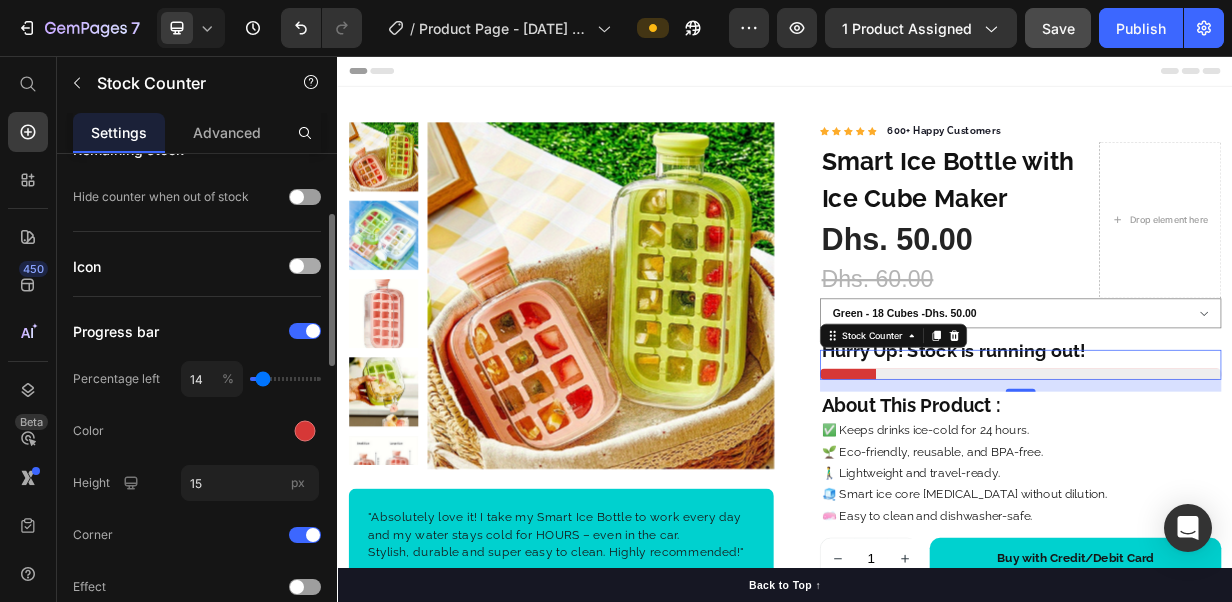 click at bounding box center (305, 266) 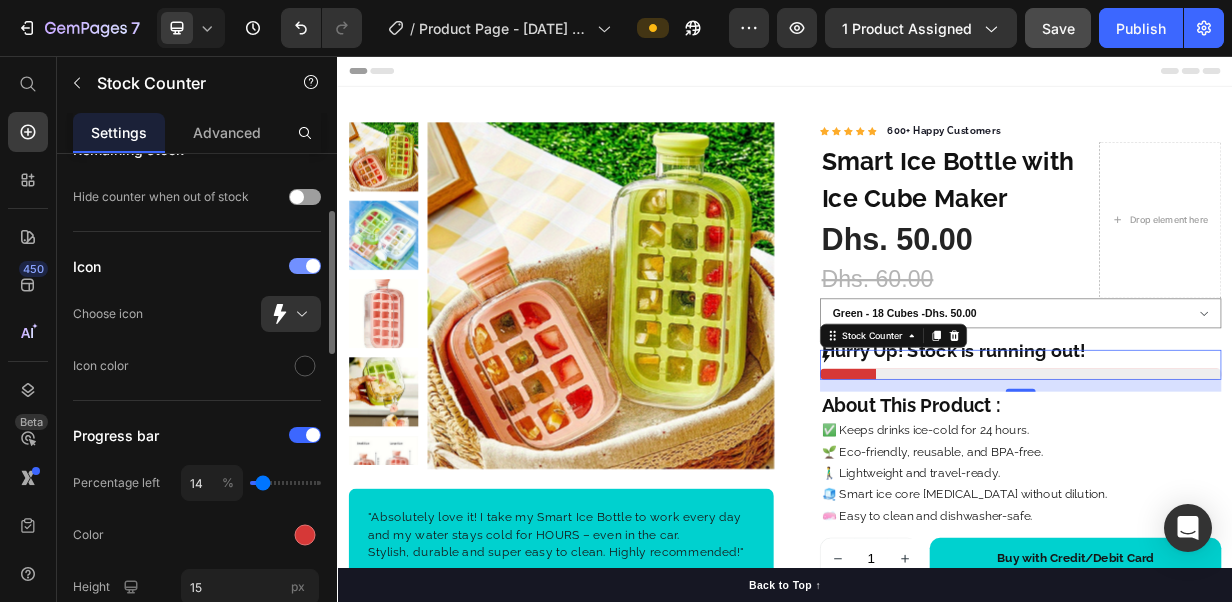 click at bounding box center [313, 266] 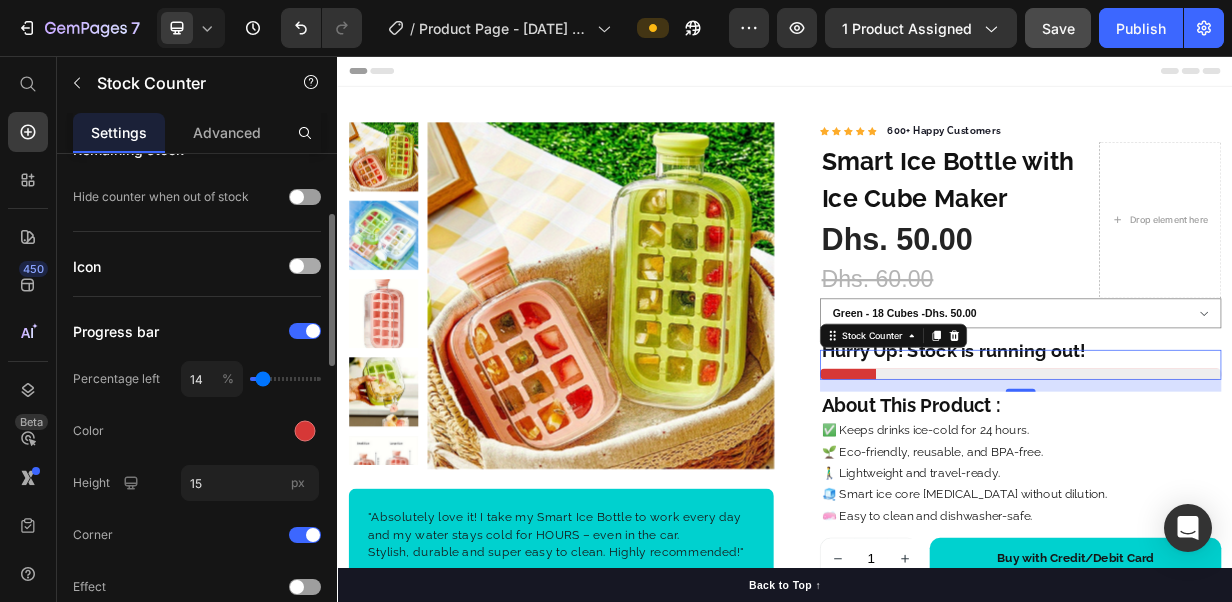 click at bounding box center [297, 266] 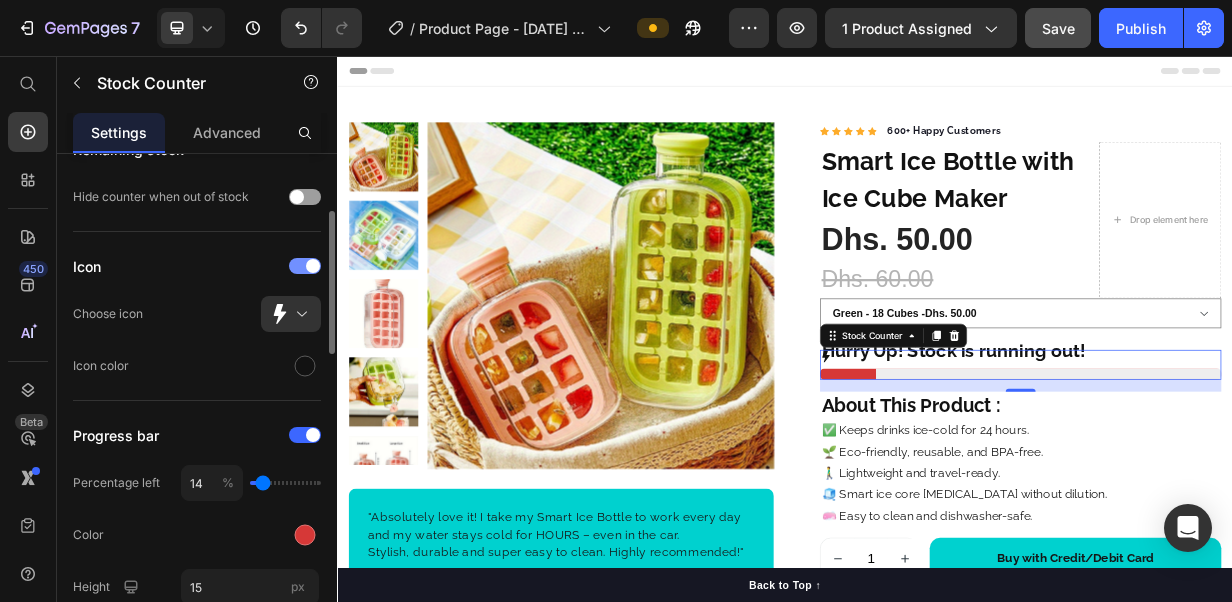 click at bounding box center (313, 266) 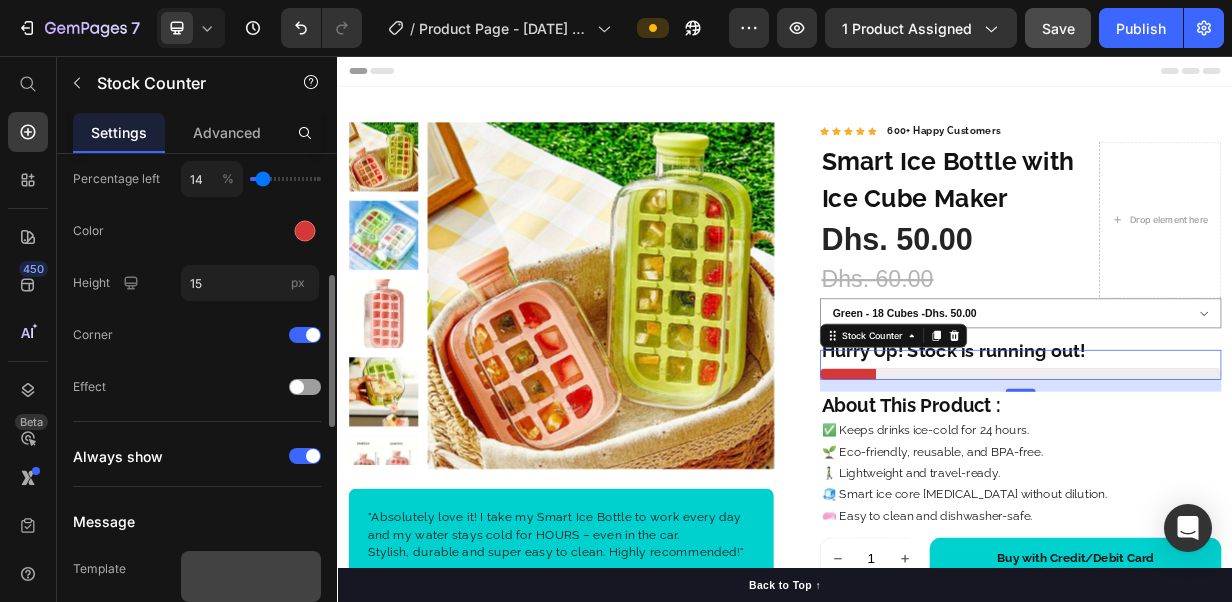 scroll, scrollTop: 500, scrollLeft: 0, axis: vertical 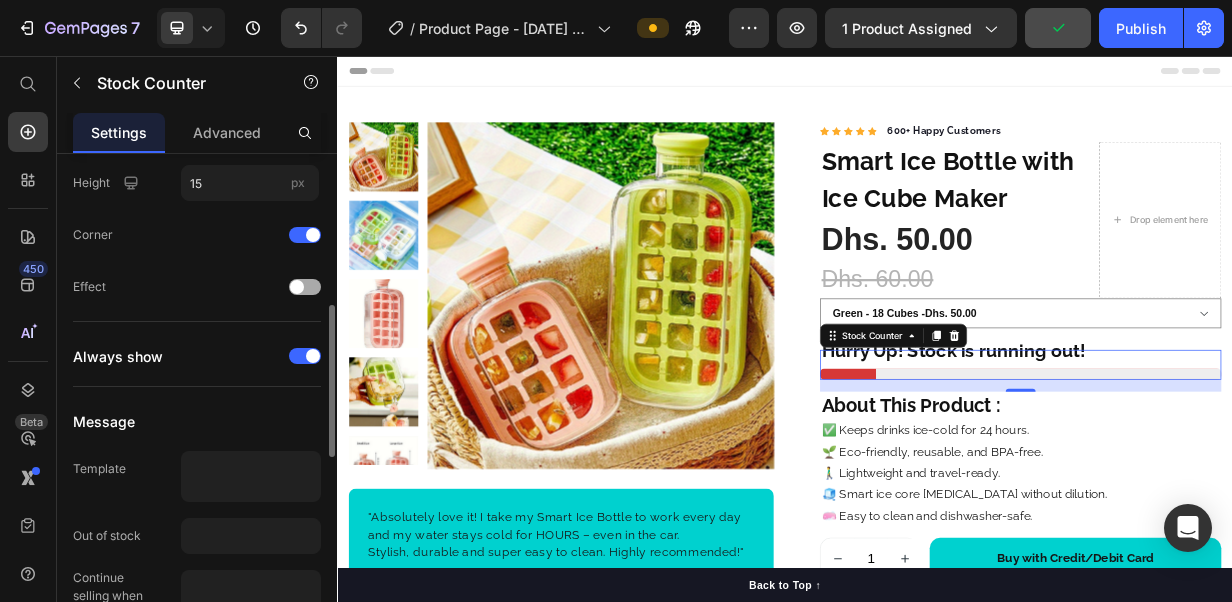 click at bounding box center (297, 287) 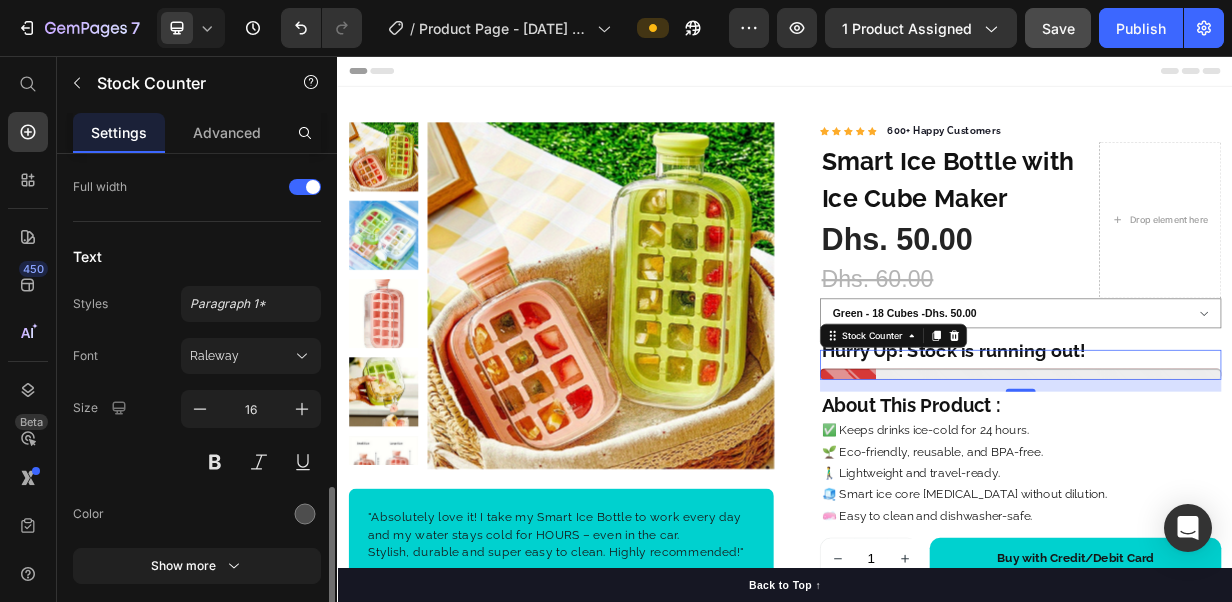 scroll, scrollTop: 1165, scrollLeft: 0, axis: vertical 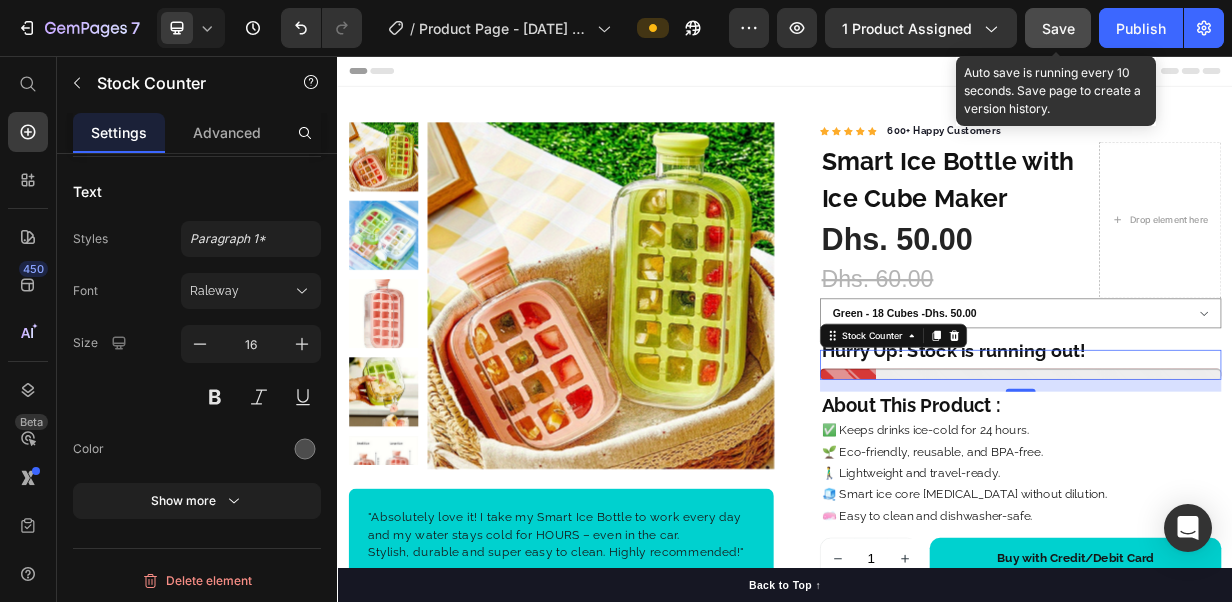 click on "Save" at bounding box center (1058, 28) 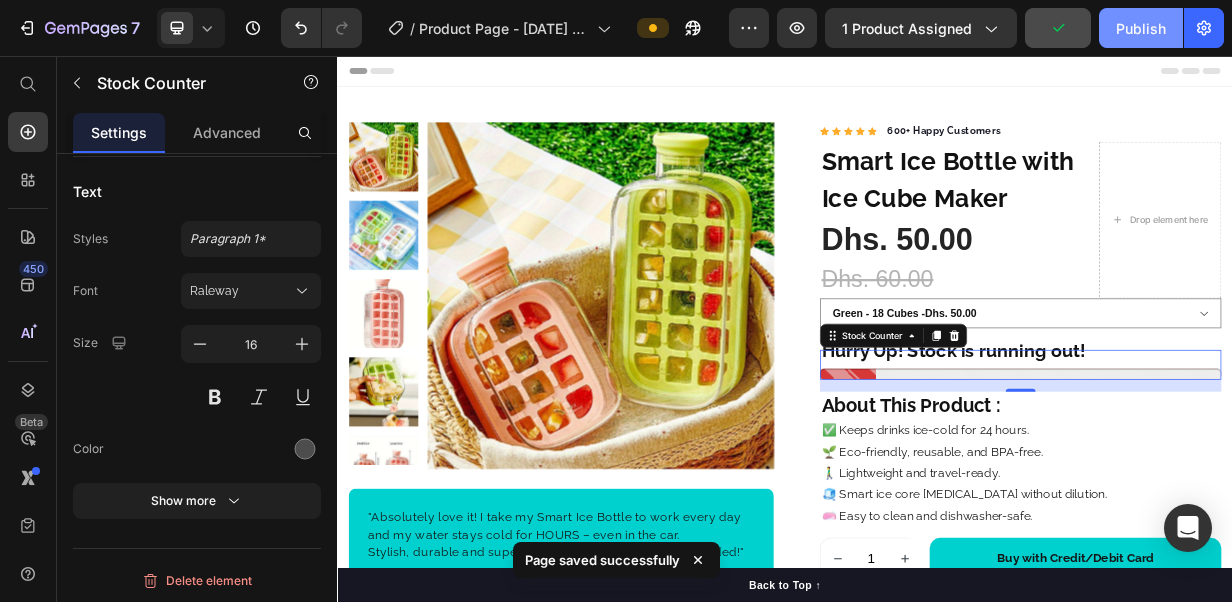 click on "Publish" at bounding box center (1141, 28) 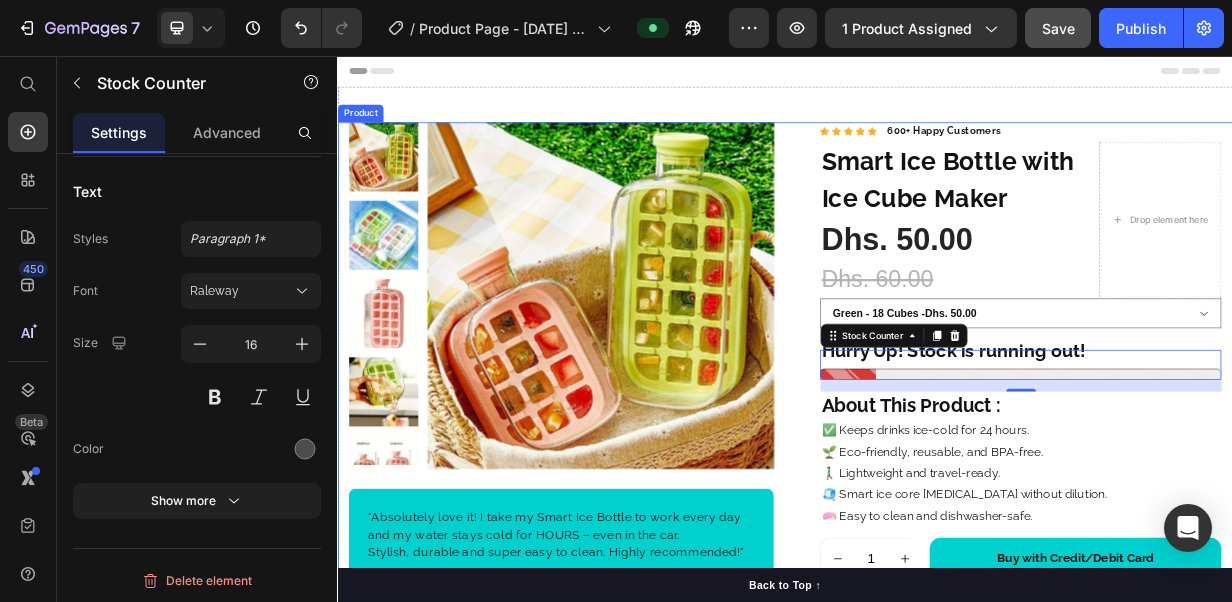 scroll, scrollTop: 100, scrollLeft: 0, axis: vertical 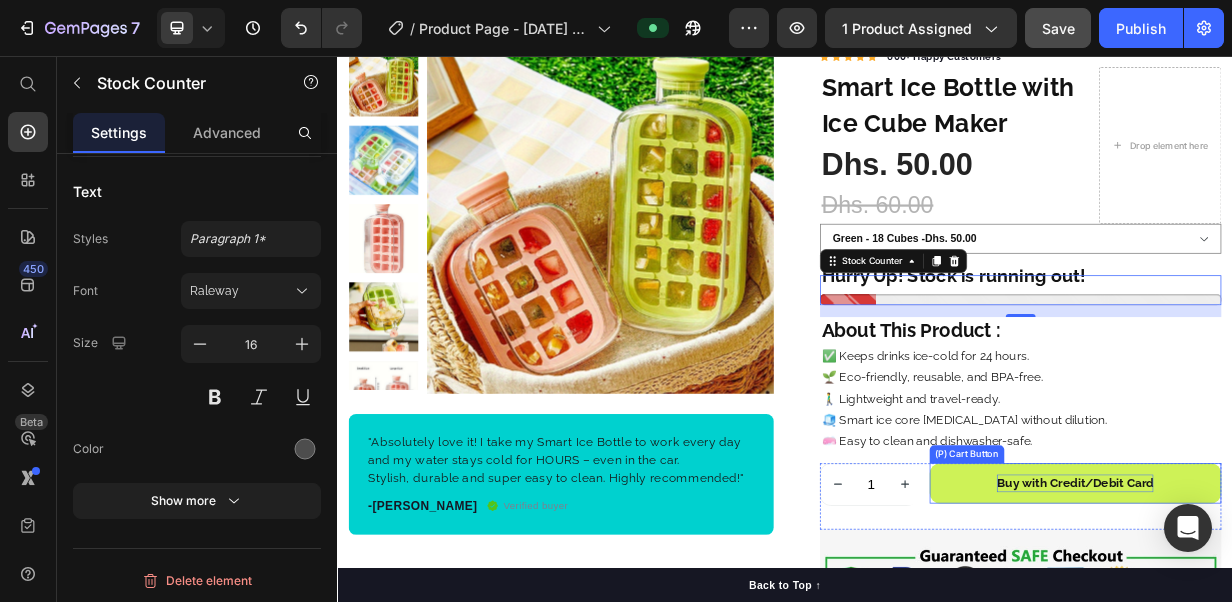 click on "Buy with Credit/Debit Card" at bounding box center [1326, 629] 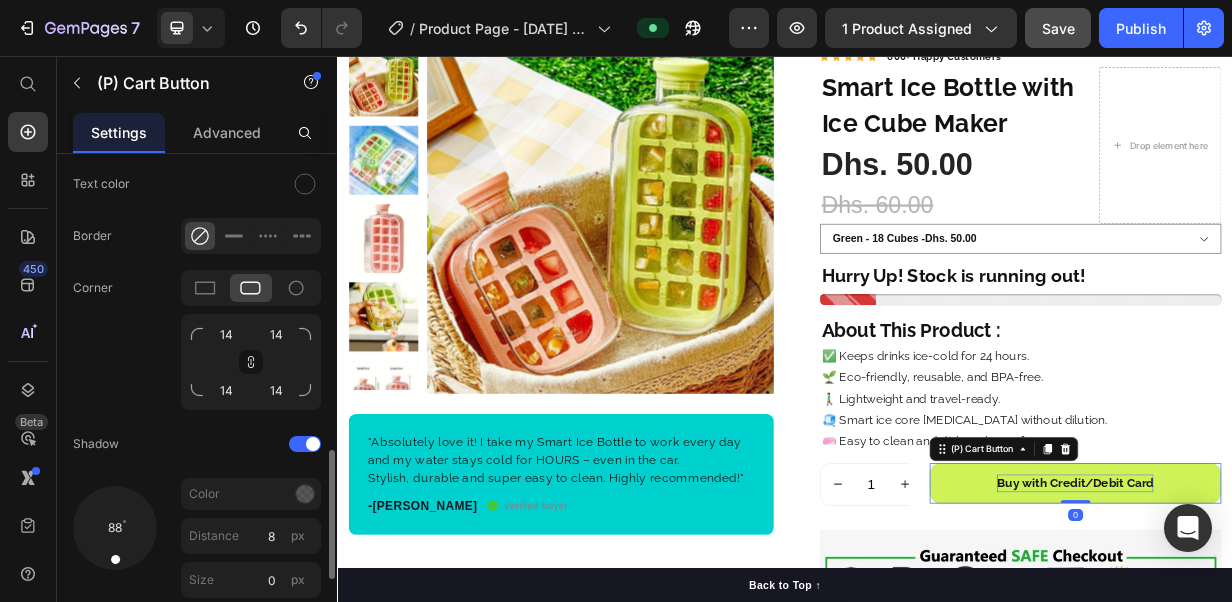 scroll, scrollTop: 0, scrollLeft: 0, axis: both 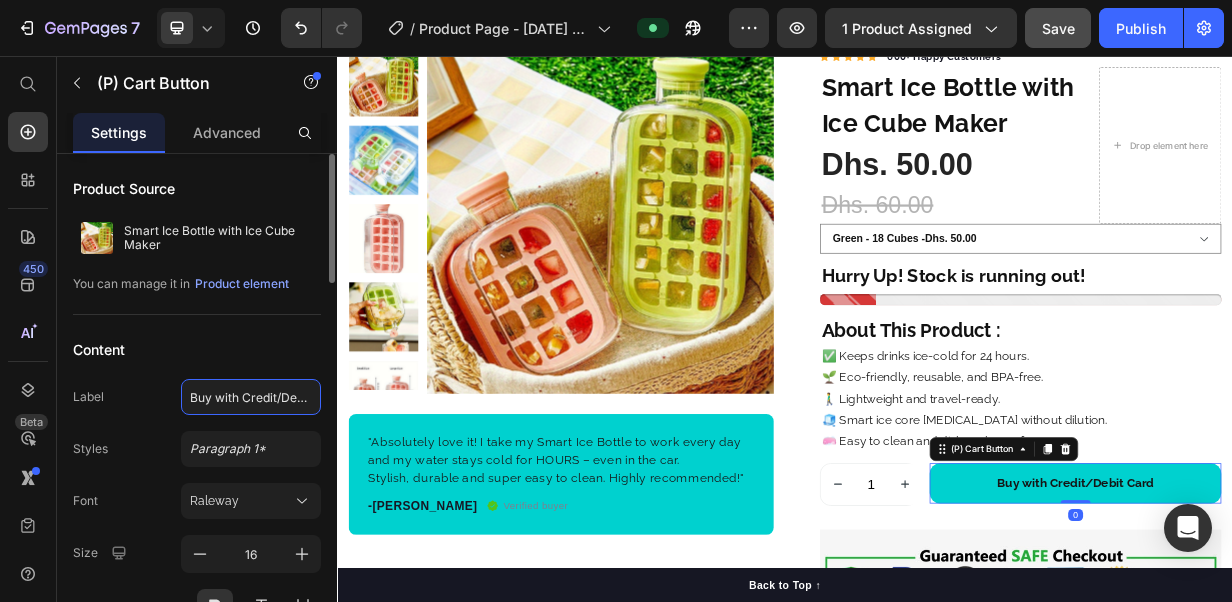 click on "Buy with Credit/Debit Card" 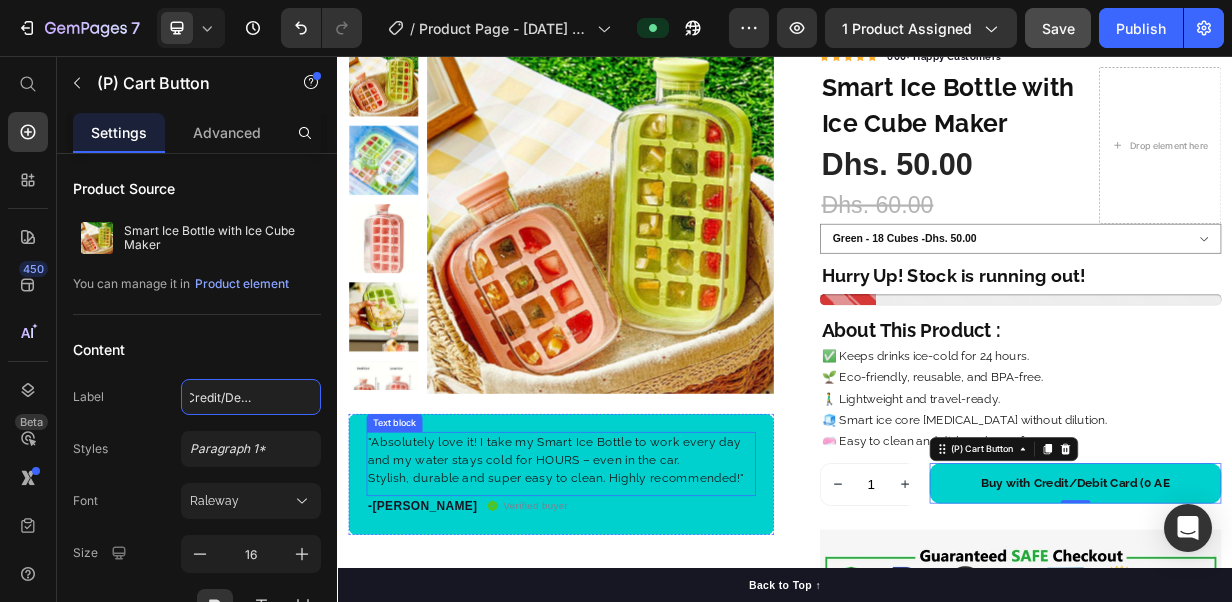 scroll, scrollTop: 0, scrollLeft: 55, axis: horizontal 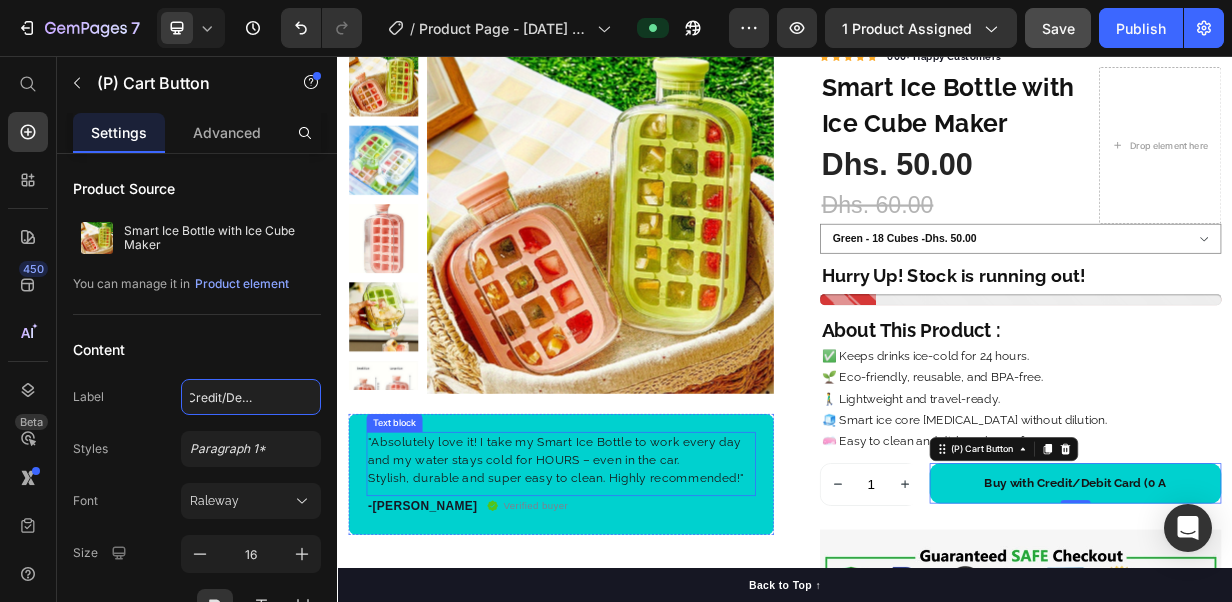 type on "Buy with Credit/Debit Card (0 Ad" 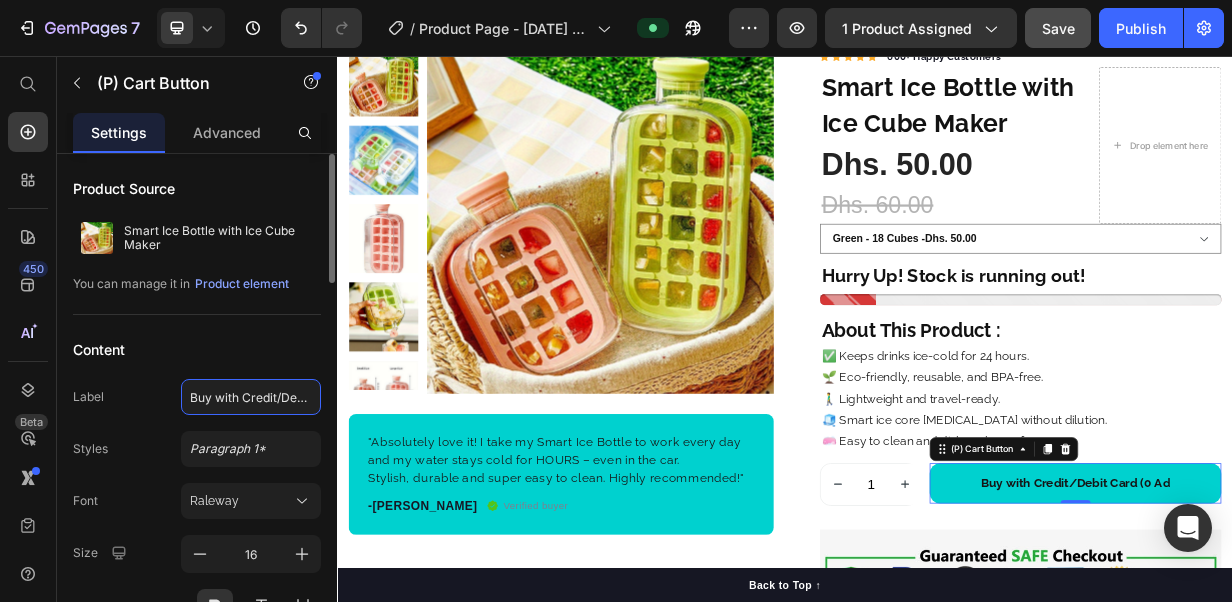 click on "Buy with Credit/Debit Card (0 Ad" 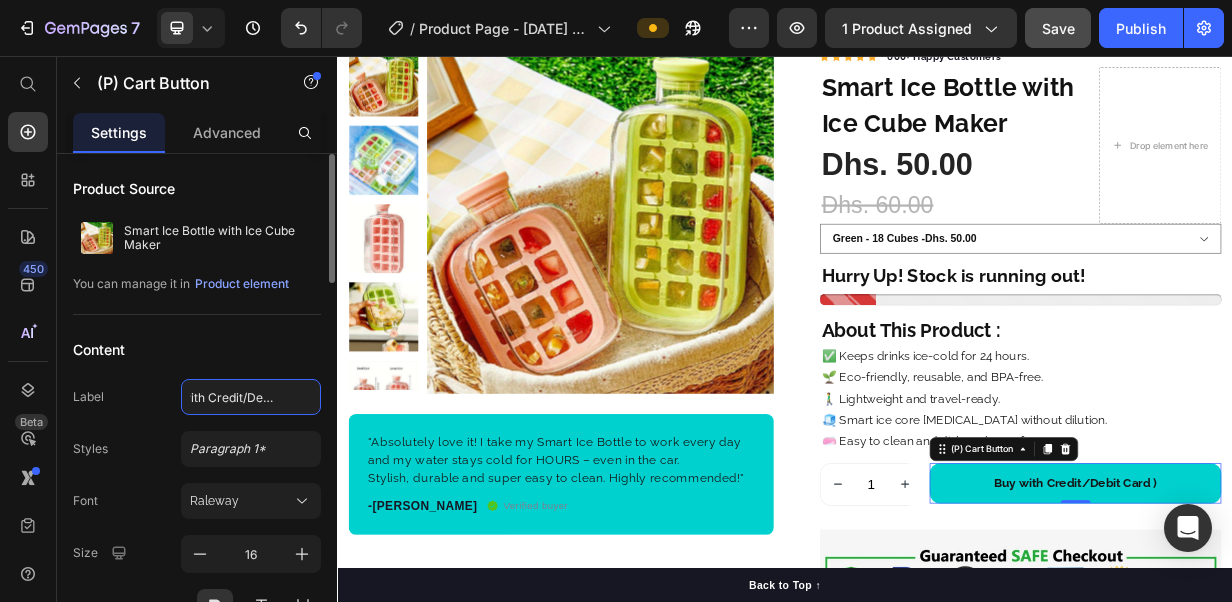 scroll, scrollTop: 0, scrollLeft: 32, axis: horizontal 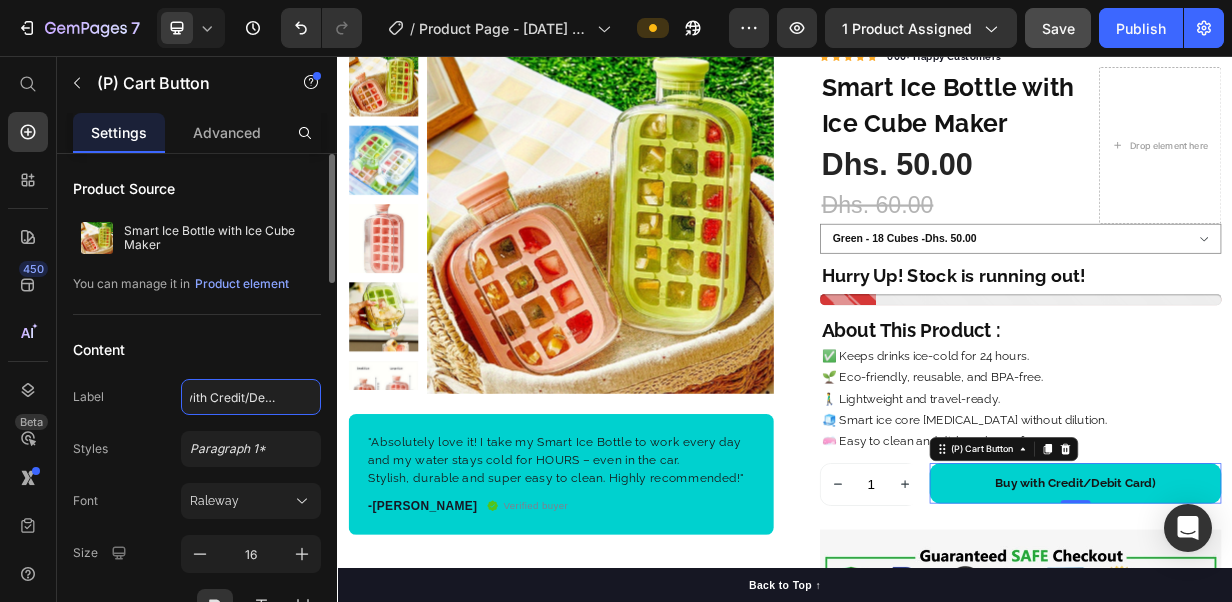 type on "Buy with Credit/Debit Card" 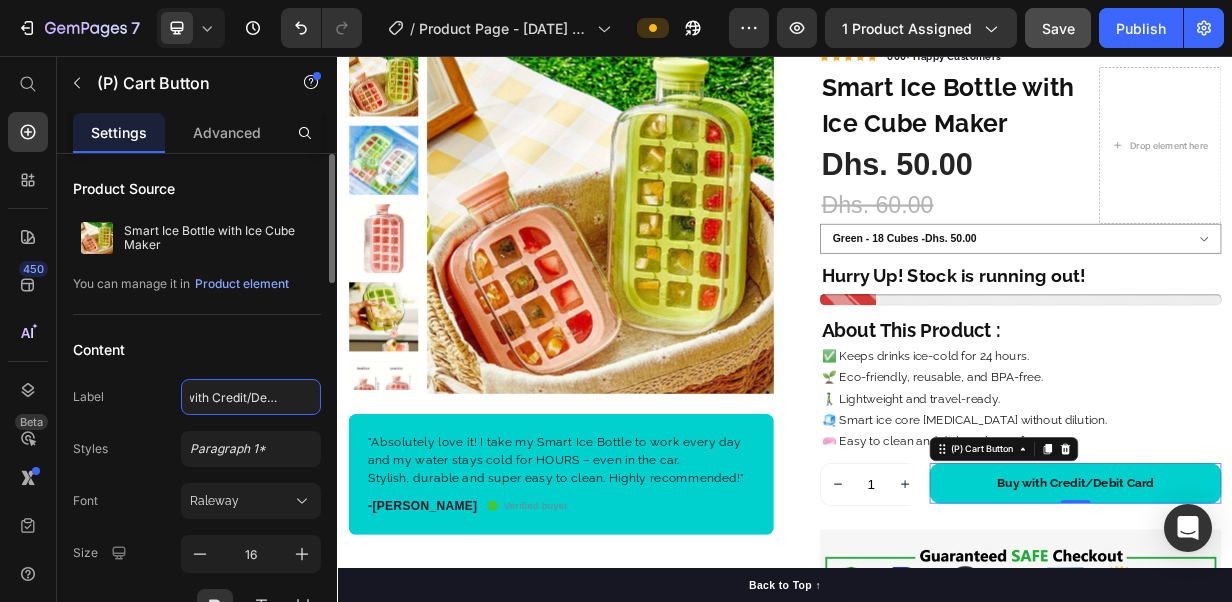 scroll, scrollTop: 0, scrollLeft: 28, axis: horizontal 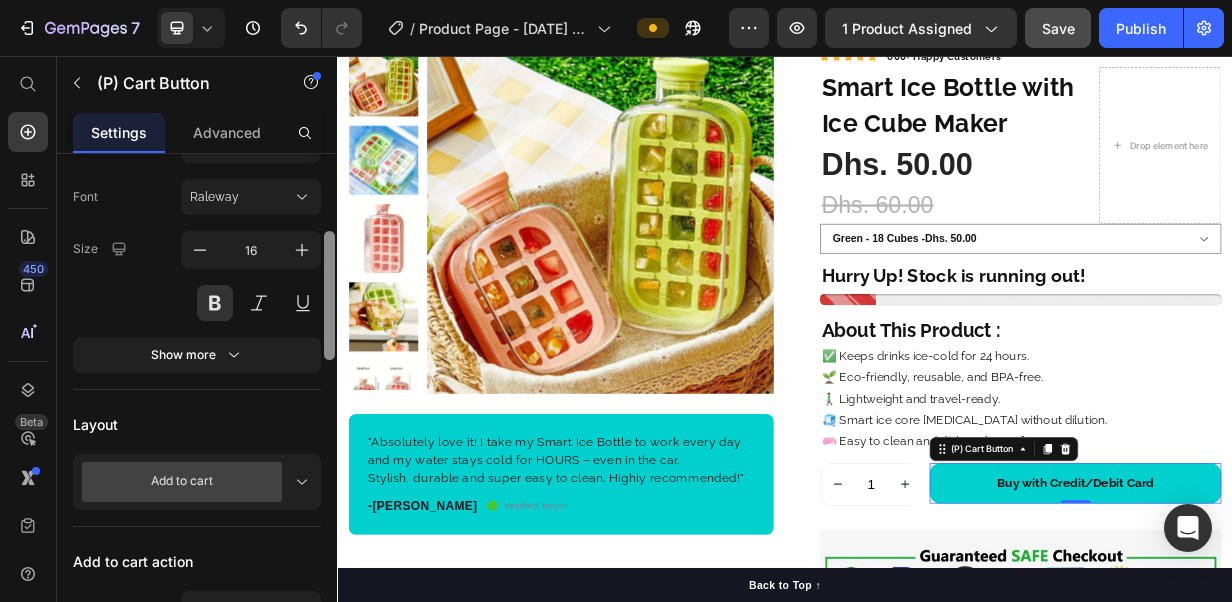 drag, startPoint x: 334, startPoint y: 247, endPoint x: 331, endPoint y: 325, distance: 78.05767 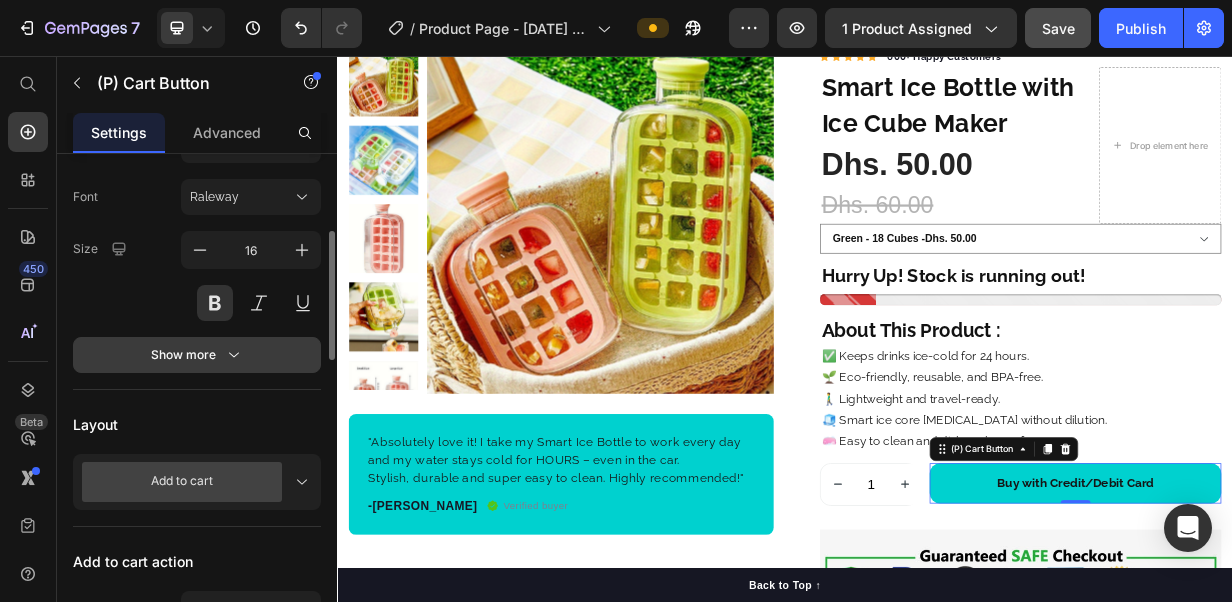 click on "Show more" at bounding box center (197, 355) 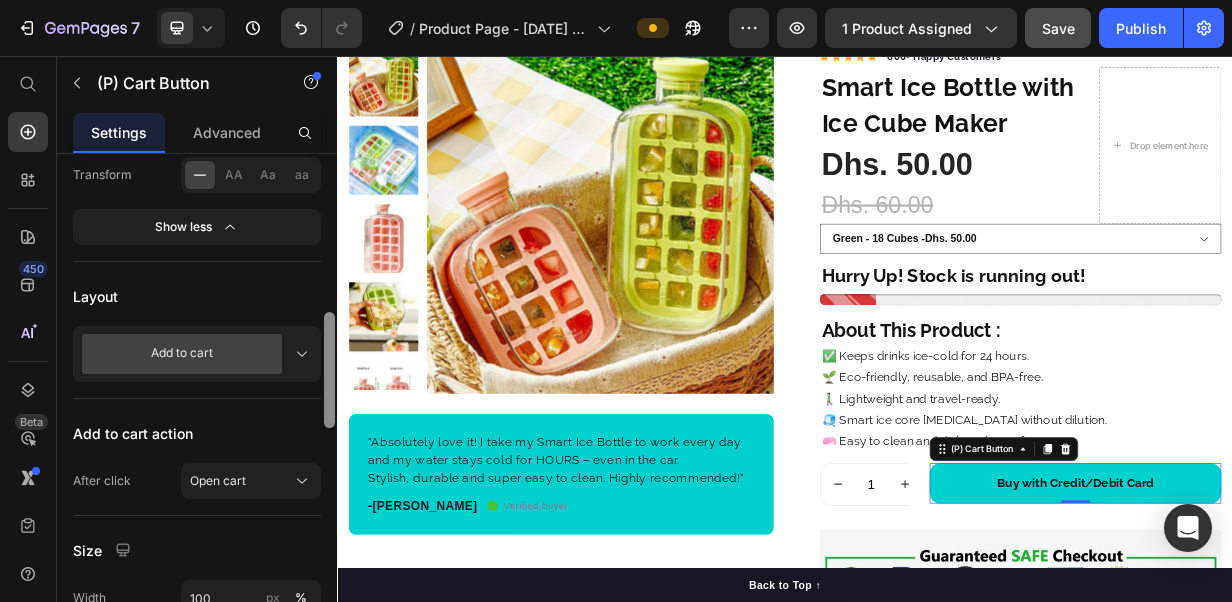 scroll, scrollTop: 656, scrollLeft: 0, axis: vertical 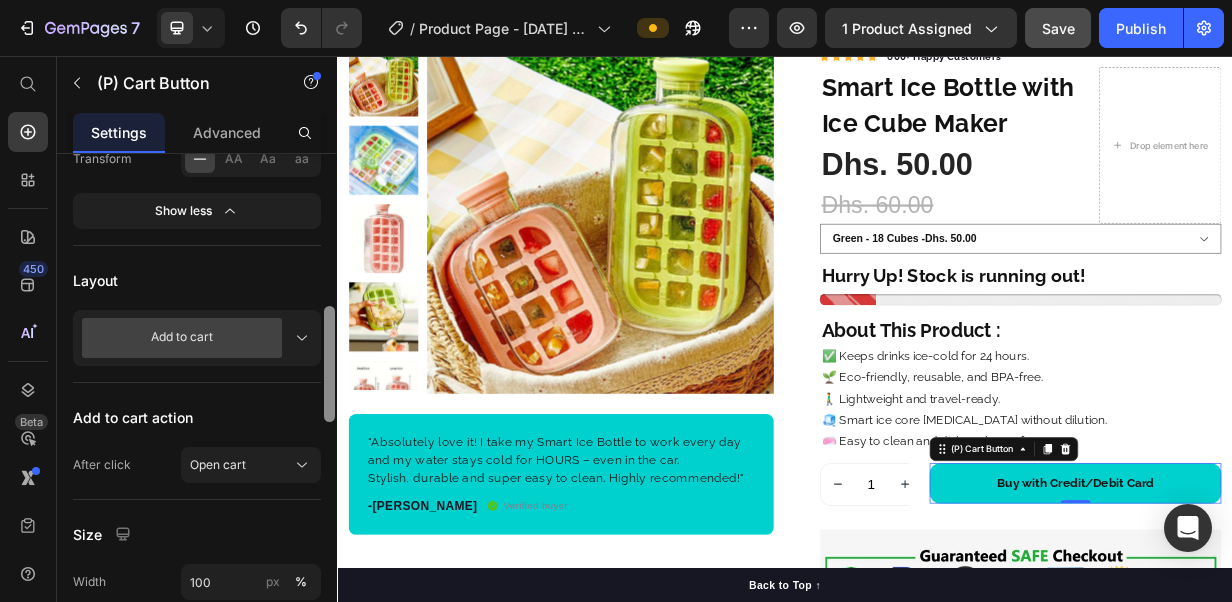 drag, startPoint x: 327, startPoint y: 266, endPoint x: 316, endPoint y: 356, distance: 90.66973 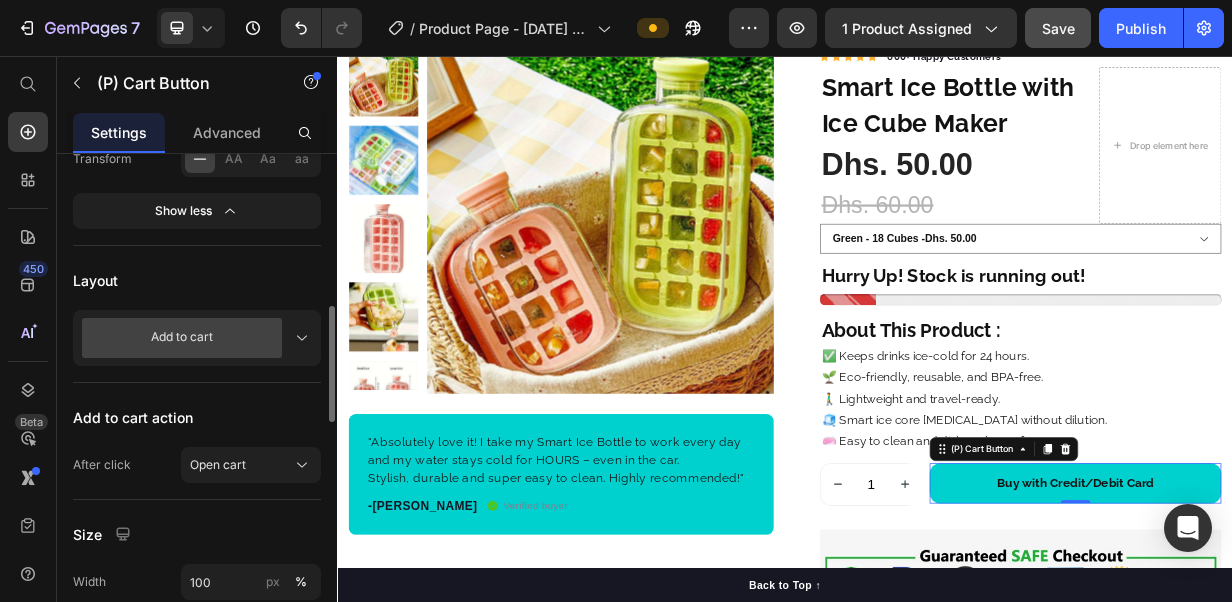 click 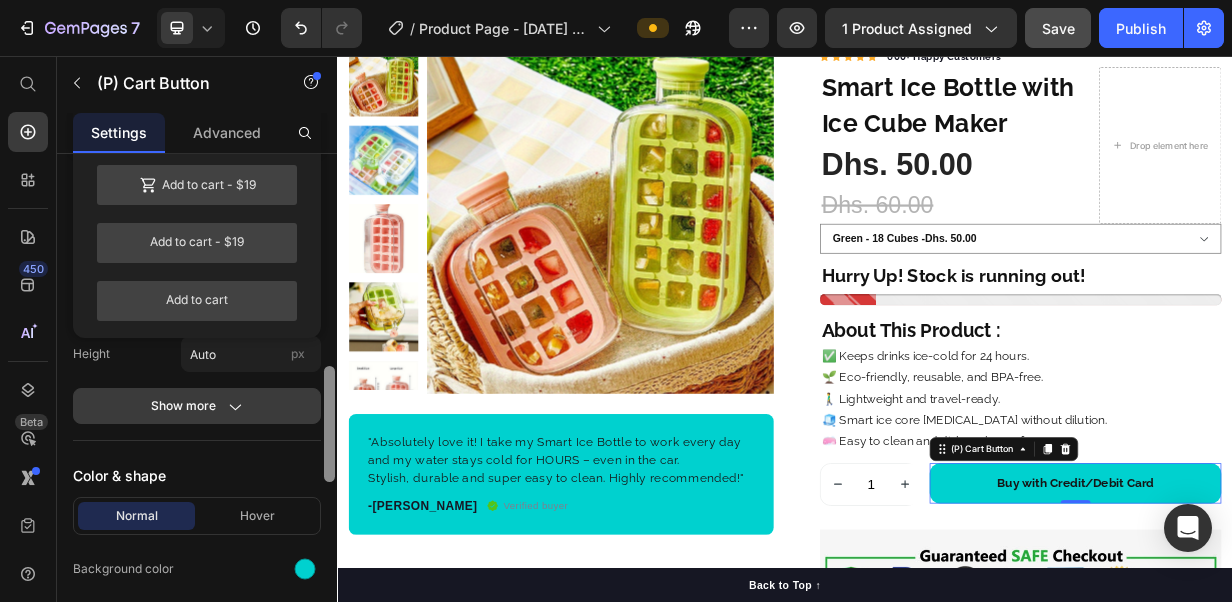 scroll, scrollTop: 940, scrollLeft: 0, axis: vertical 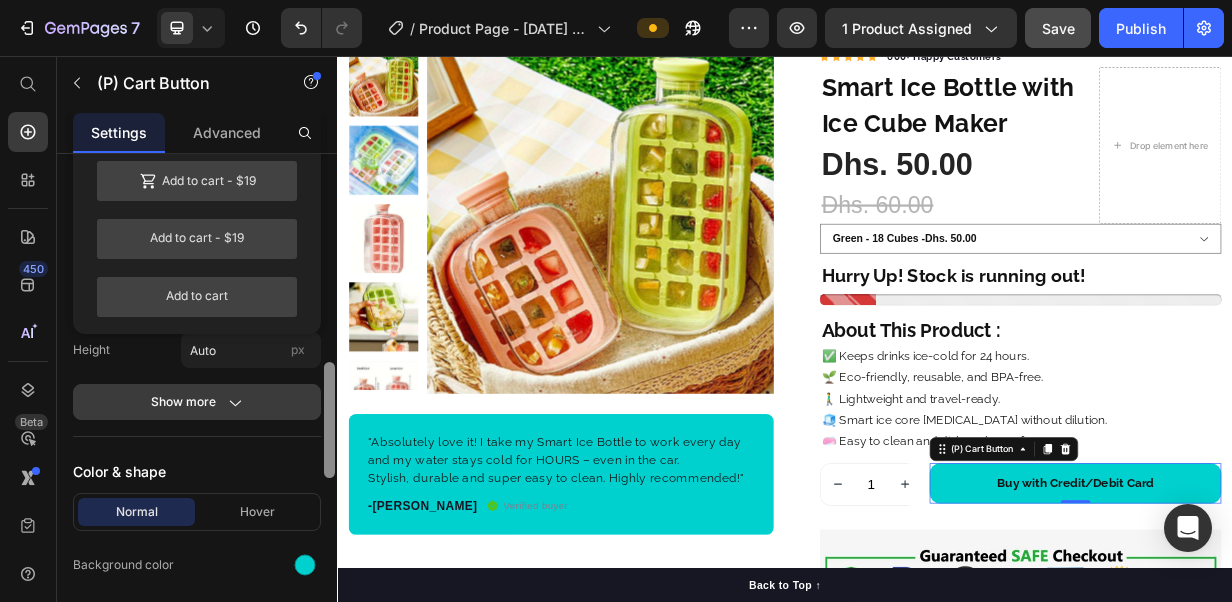 drag, startPoint x: 328, startPoint y: 342, endPoint x: 320, endPoint y: 408, distance: 66.48308 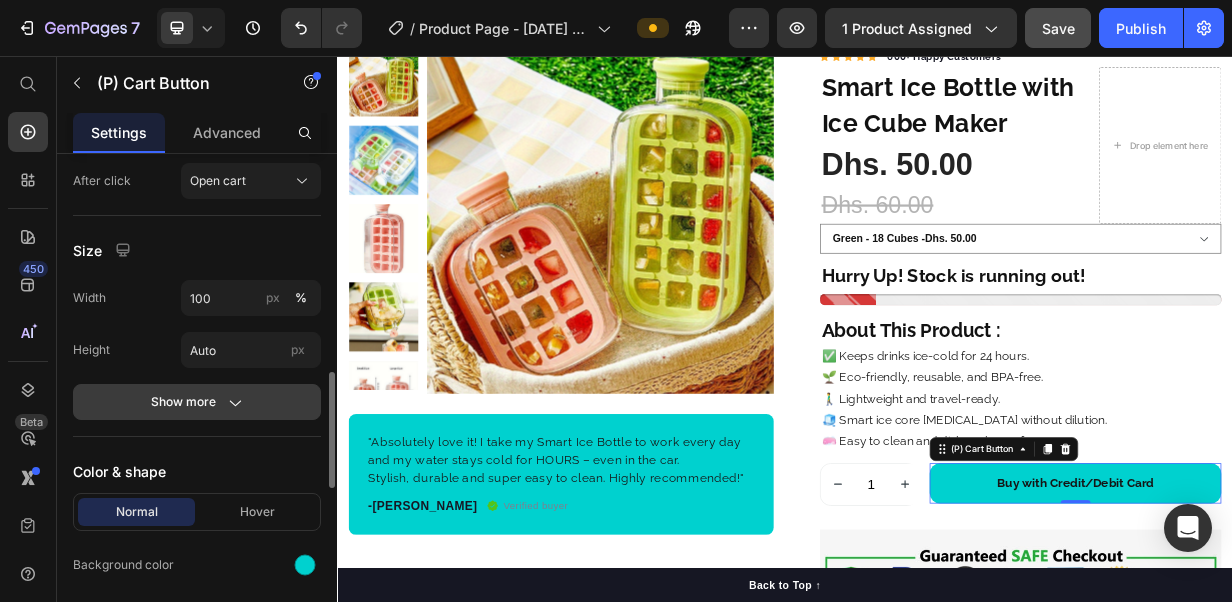 click on "Show more" 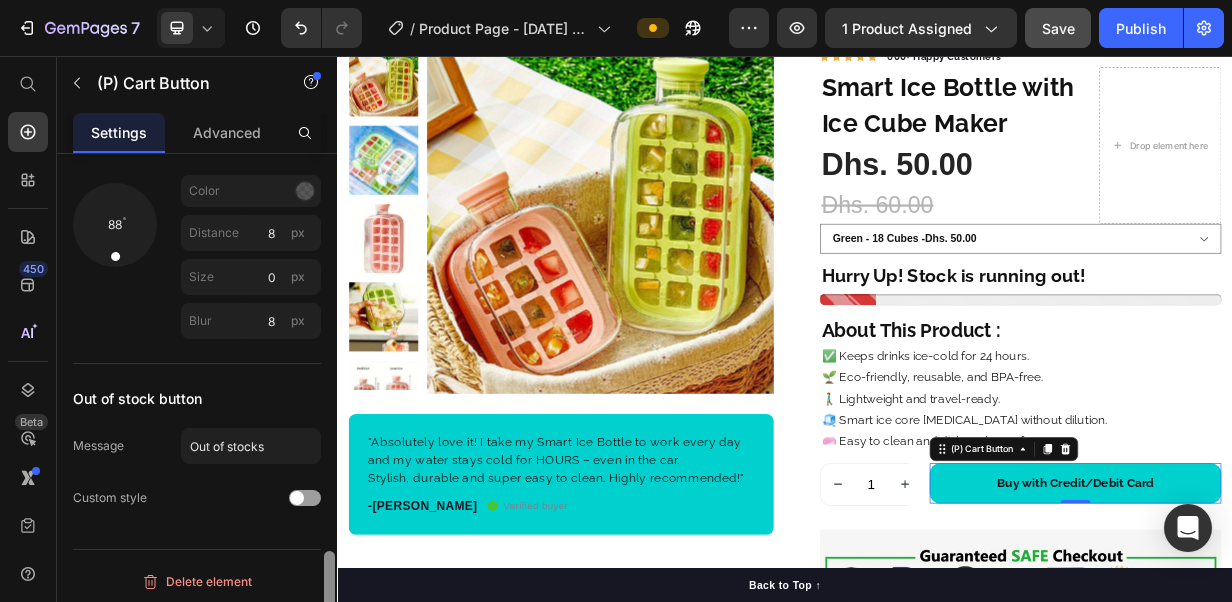 scroll, scrollTop: 1877, scrollLeft: 0, axis: vertical 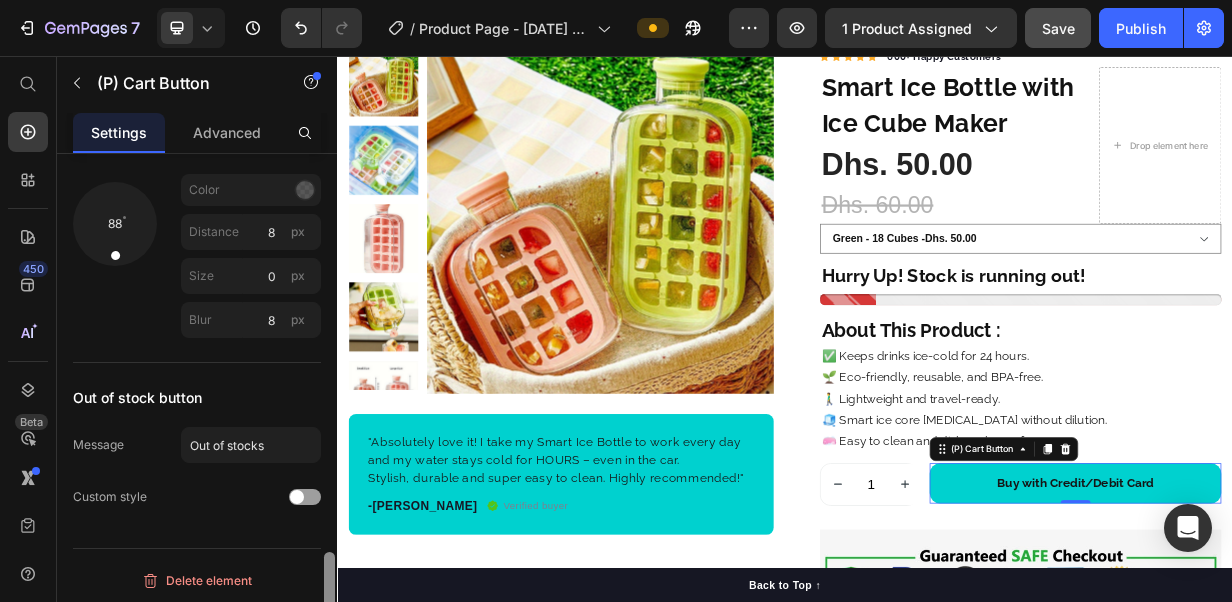 drag, startPoint x: 327, startPoint y: 423, endPoint x: 320, endPoint y: 645, distance: 222.11034 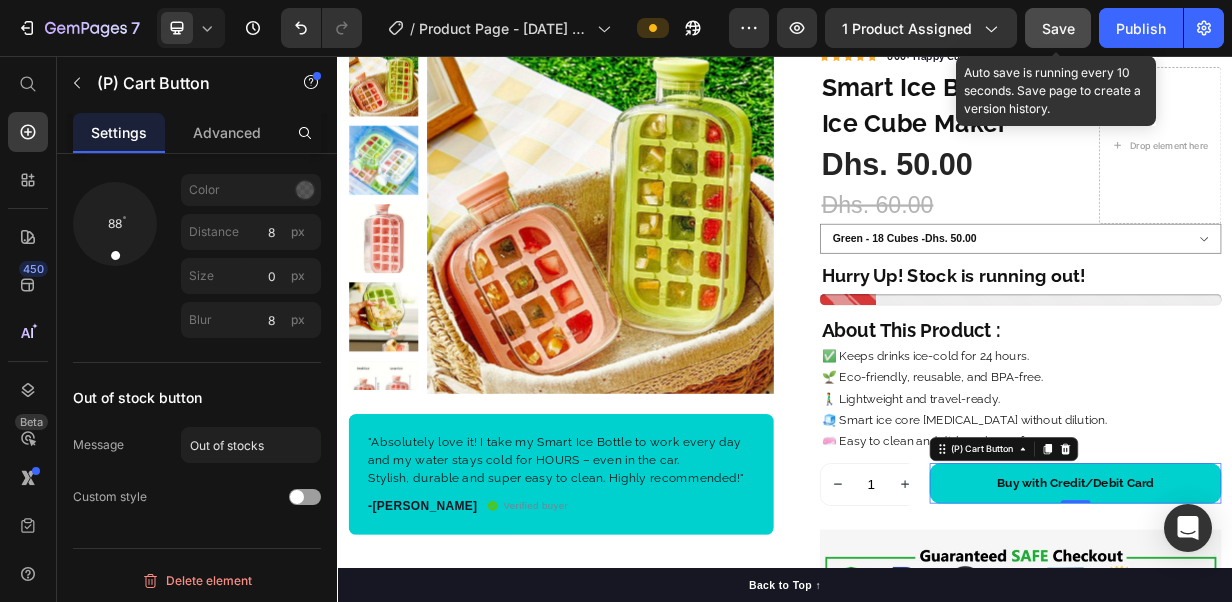 click on "Save" 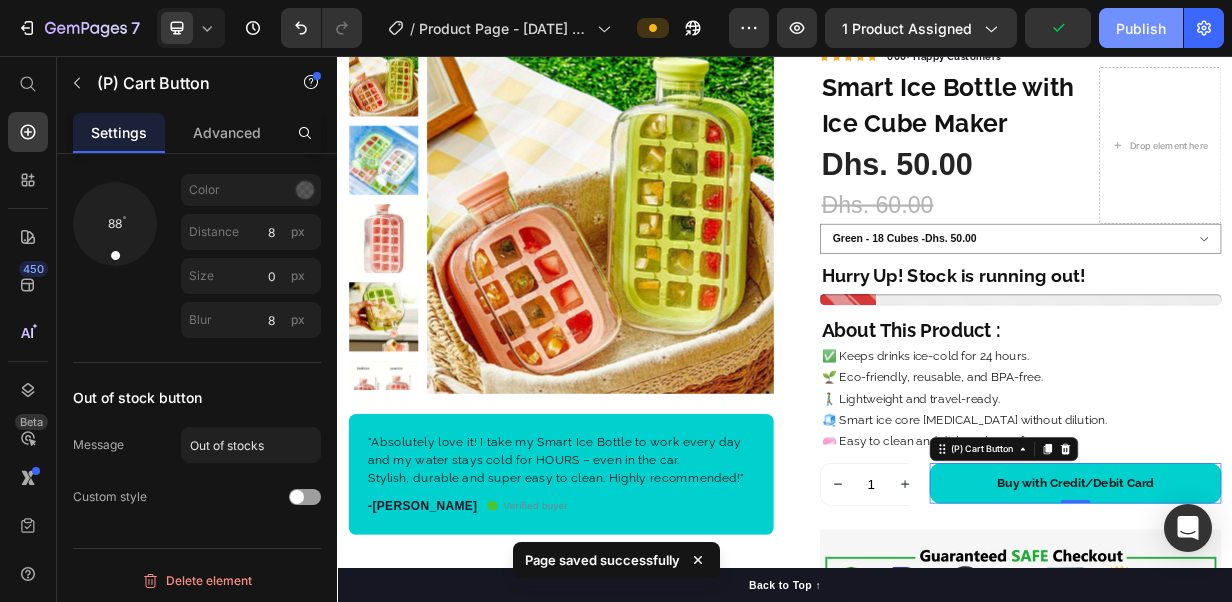 click on "Publish" at bounding box center [1141, 28] 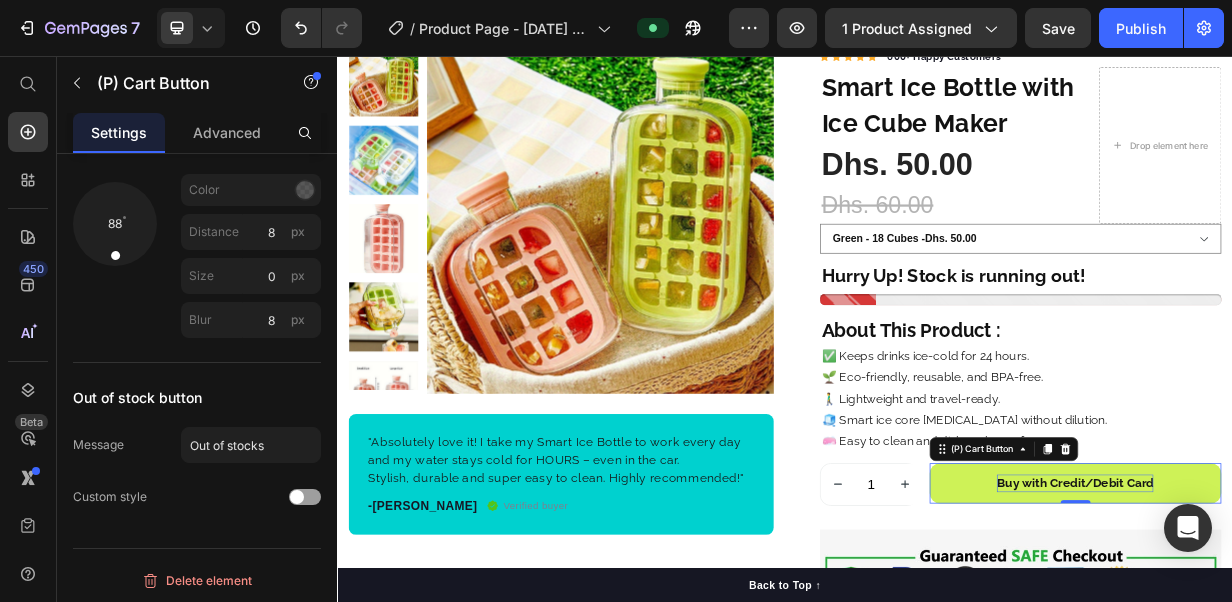 click on "Buy with Credit/Debit Card" at bounding box center [1326, 629] 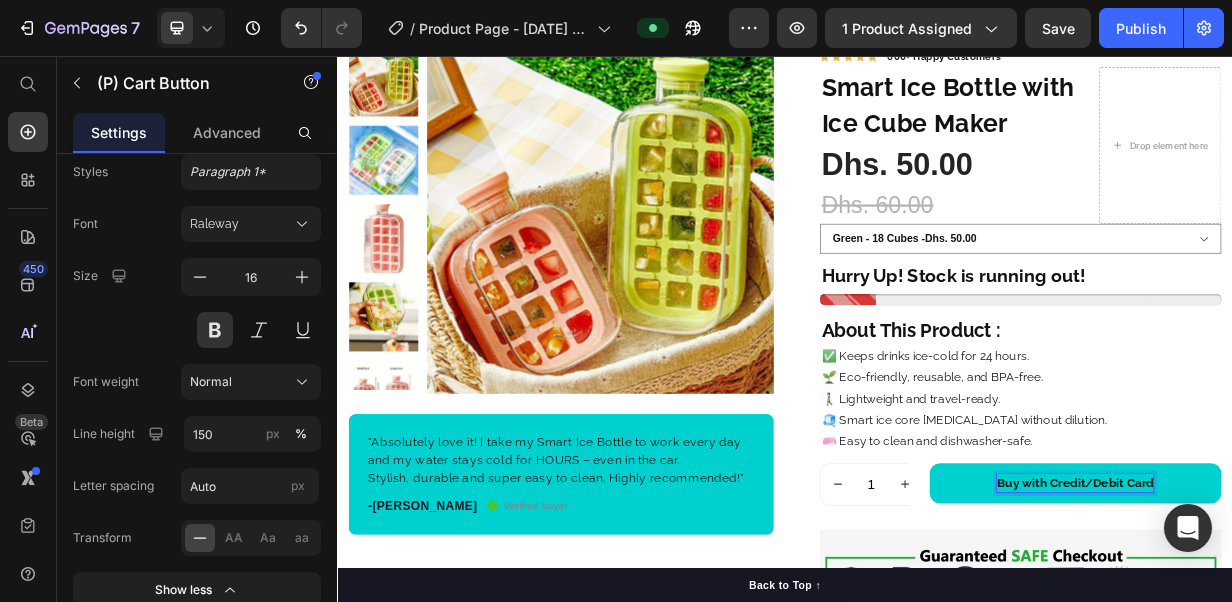 scroll, scrollTop: 0, scrollLeft: 0, axis: both 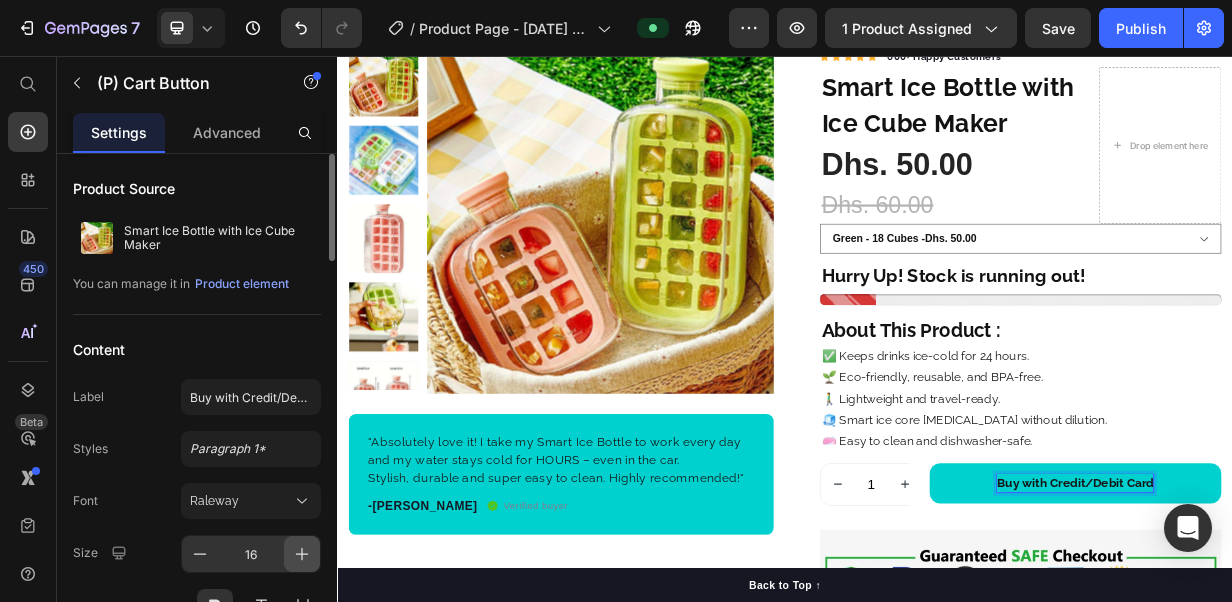 click 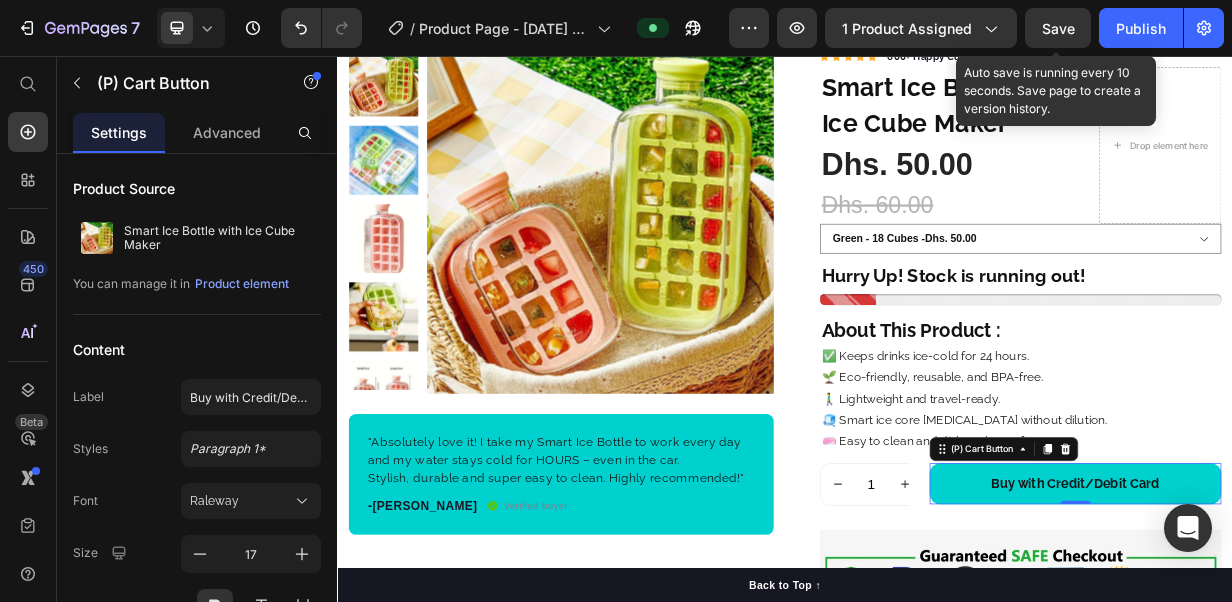 click on "Save" at bounding box center [1058, 28] 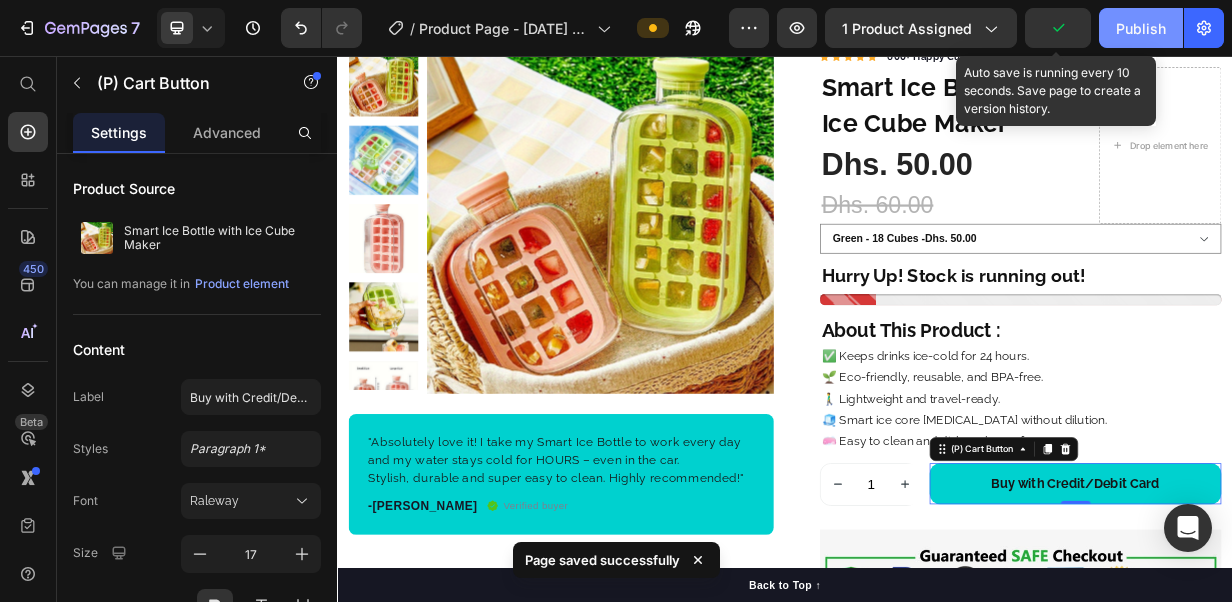 click on "Publish" at bounding box center [1141, 28] 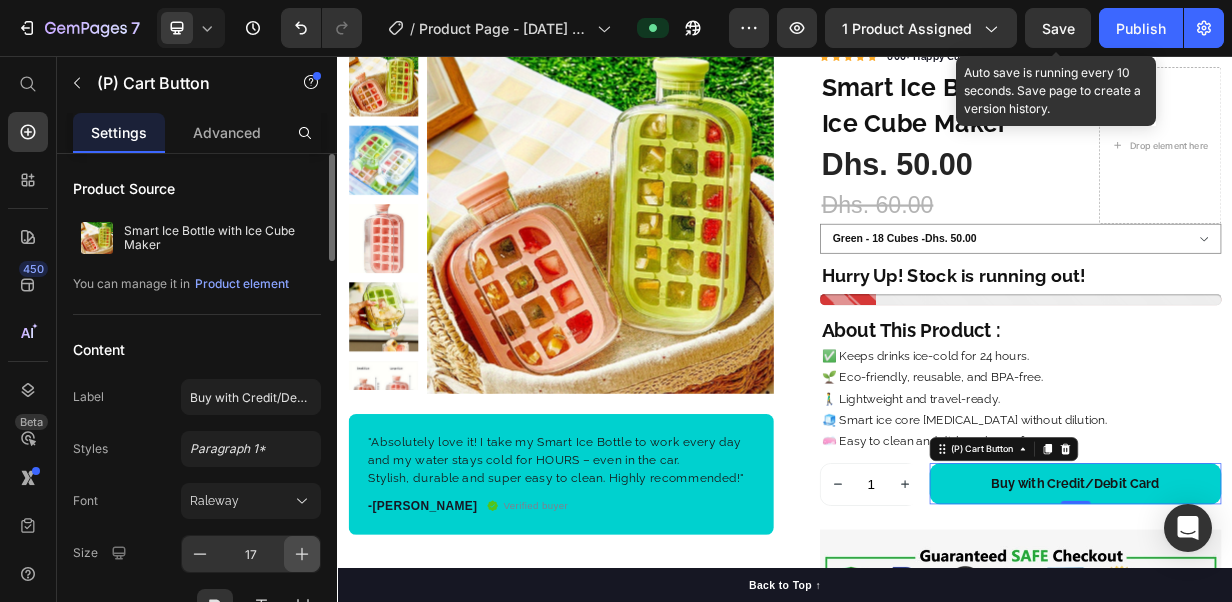click 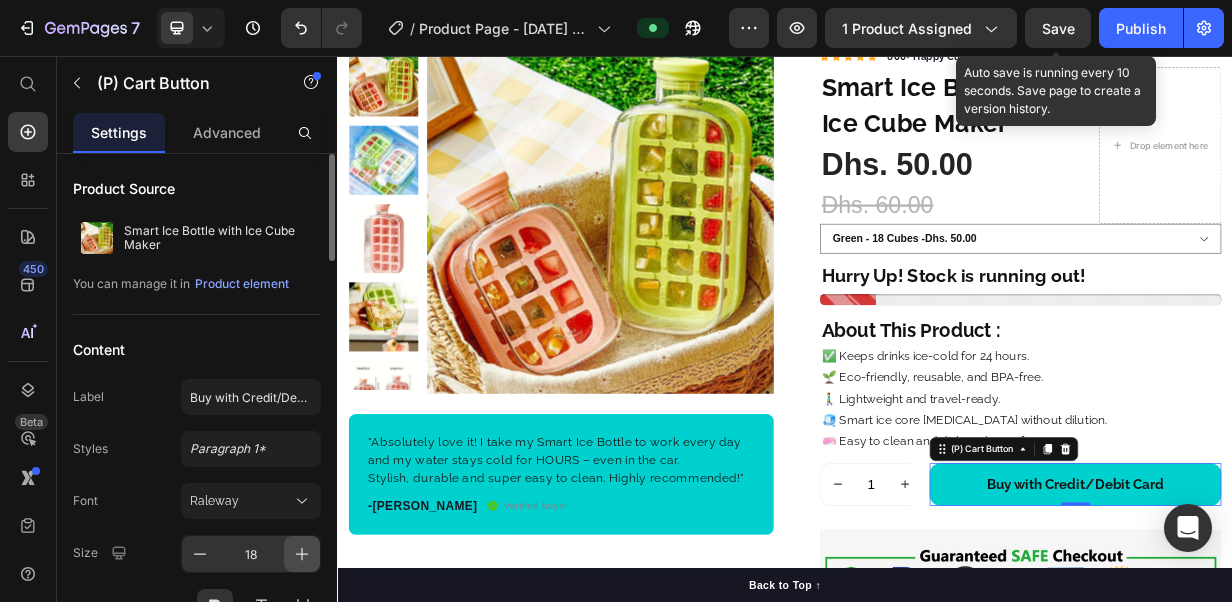 click 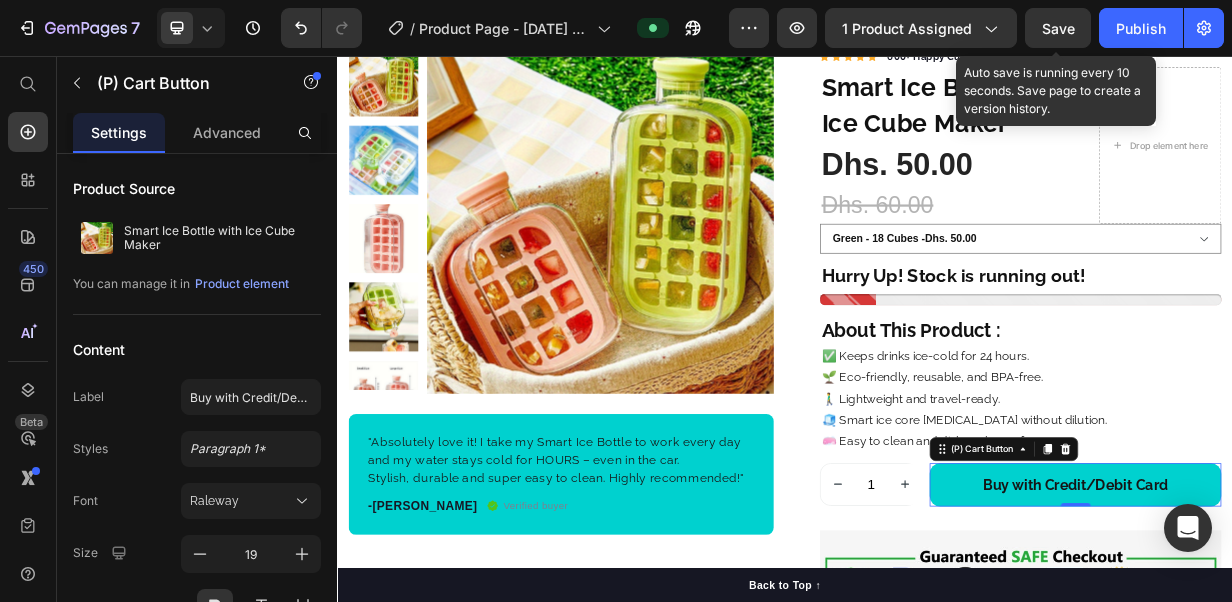 click on "Save" 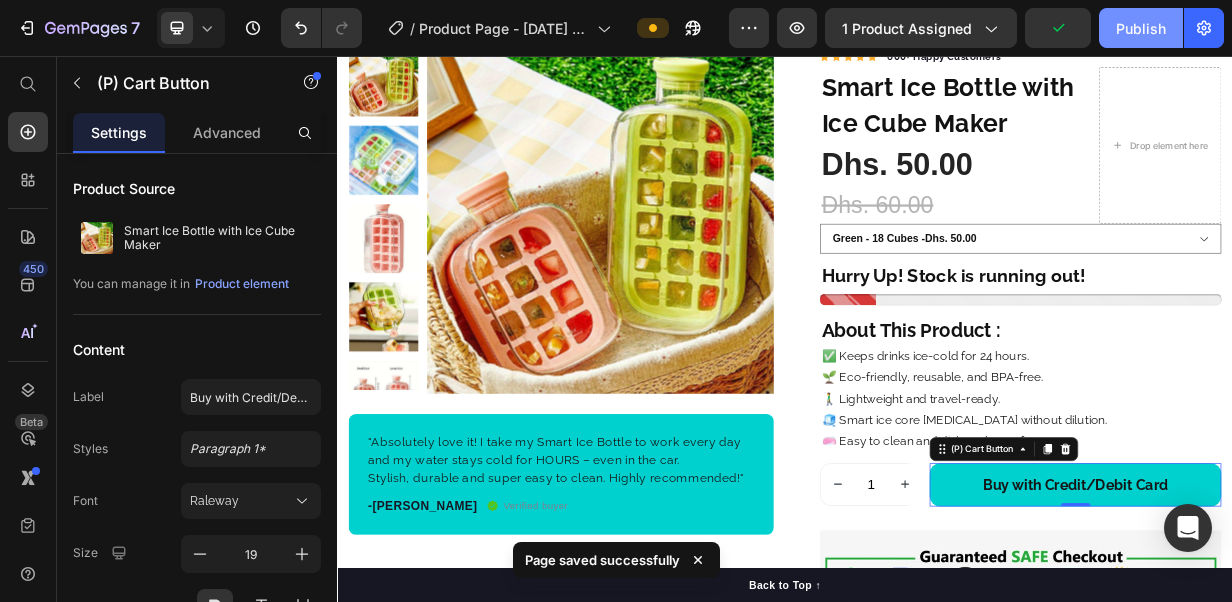 click on "Publish" at bounding box center [1141, 28] 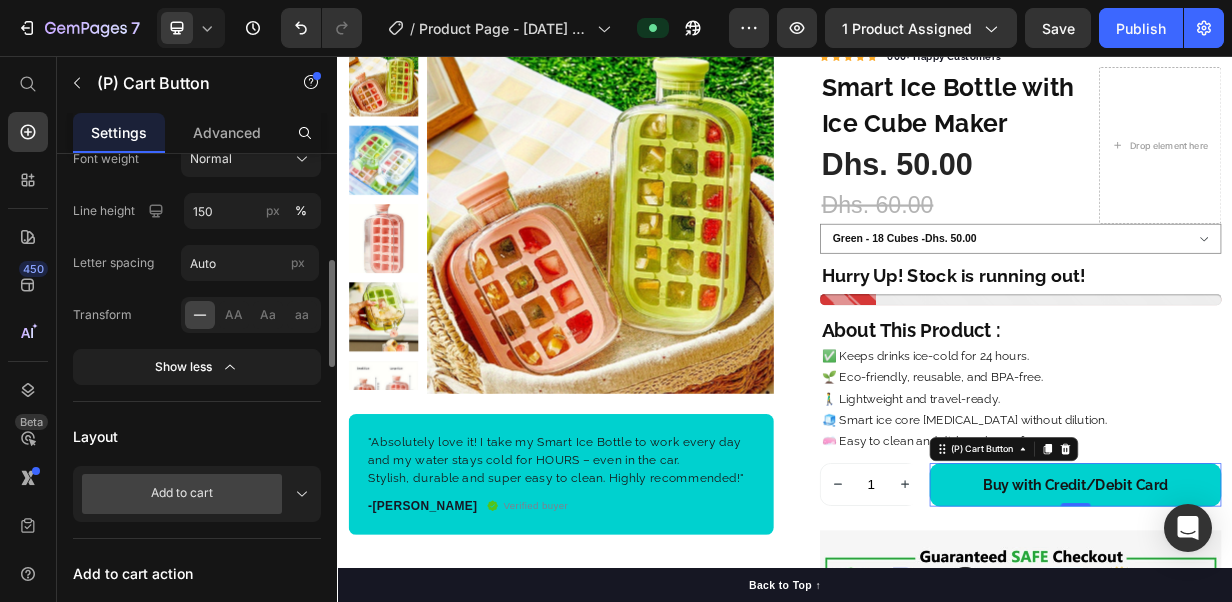 scroll, scrollTop: 600, scrollLeft: 0, axis: vertical 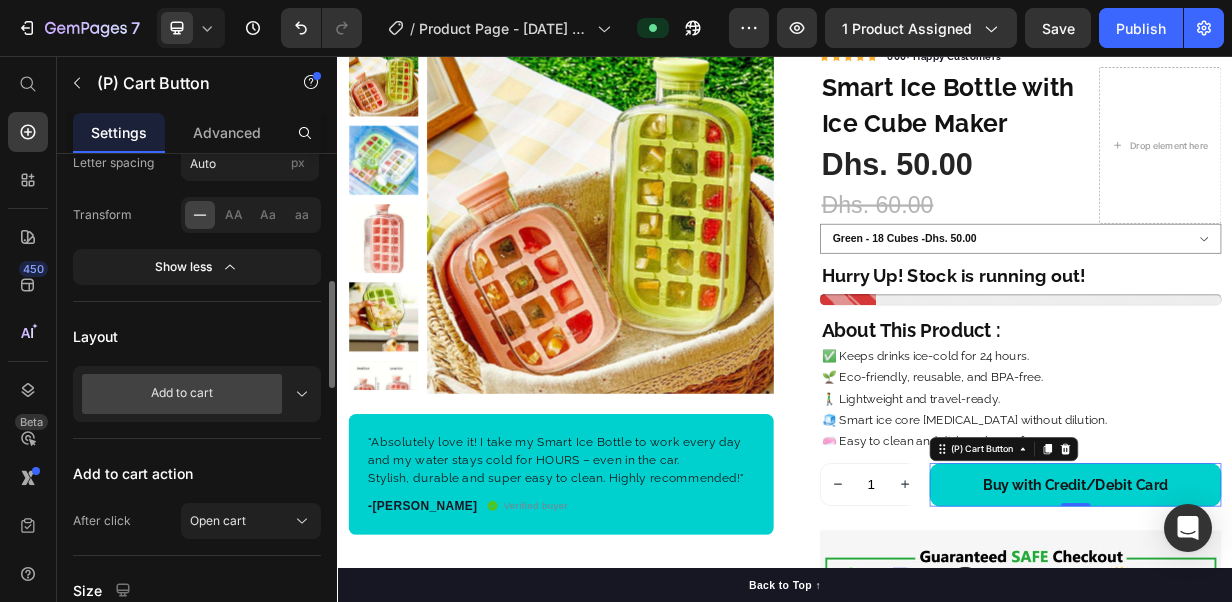 click on "Add to cart" at bounding box center (197, 394) 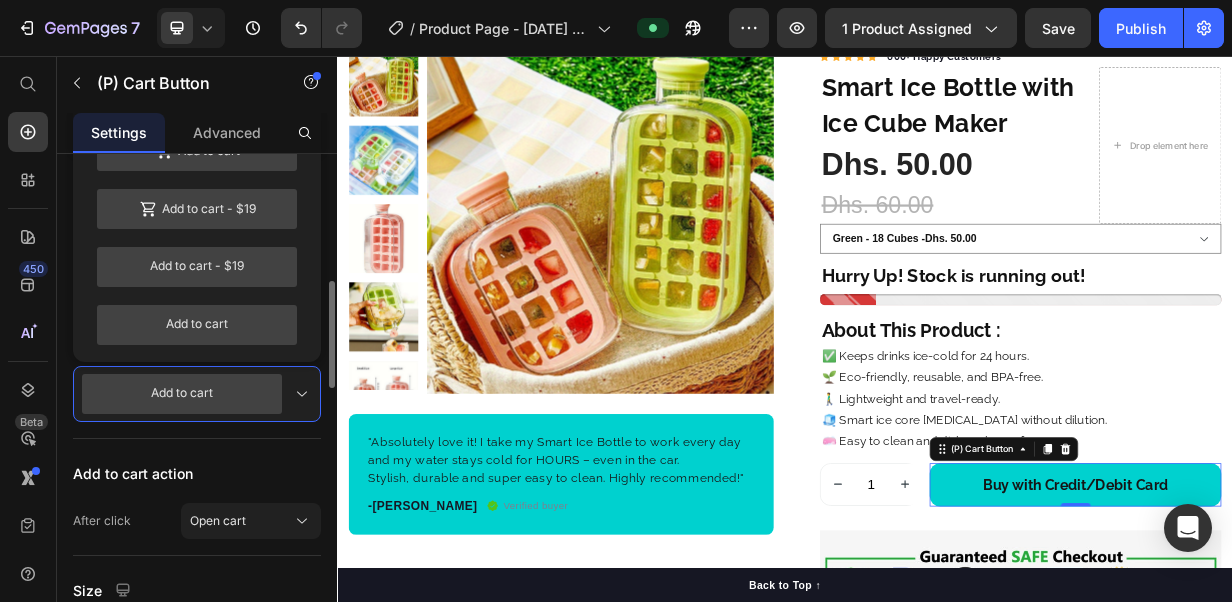 click on "Add to cart" at bounding box center [197, 394] 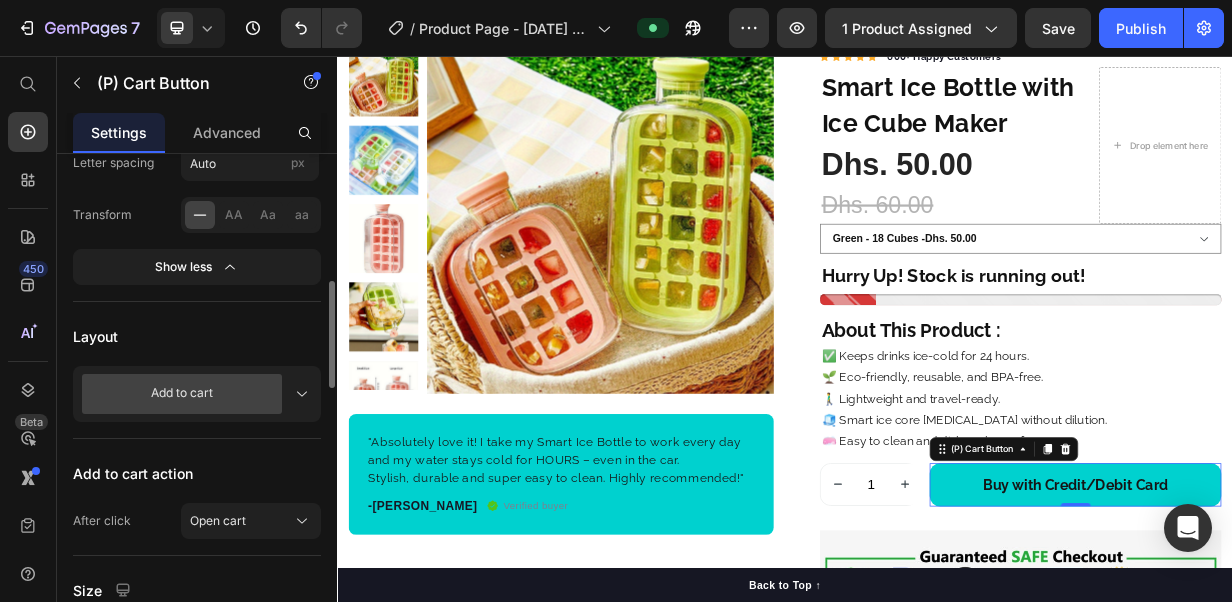 scroll, scrollTop: 700, scrollLeft: 0, axis: vertical 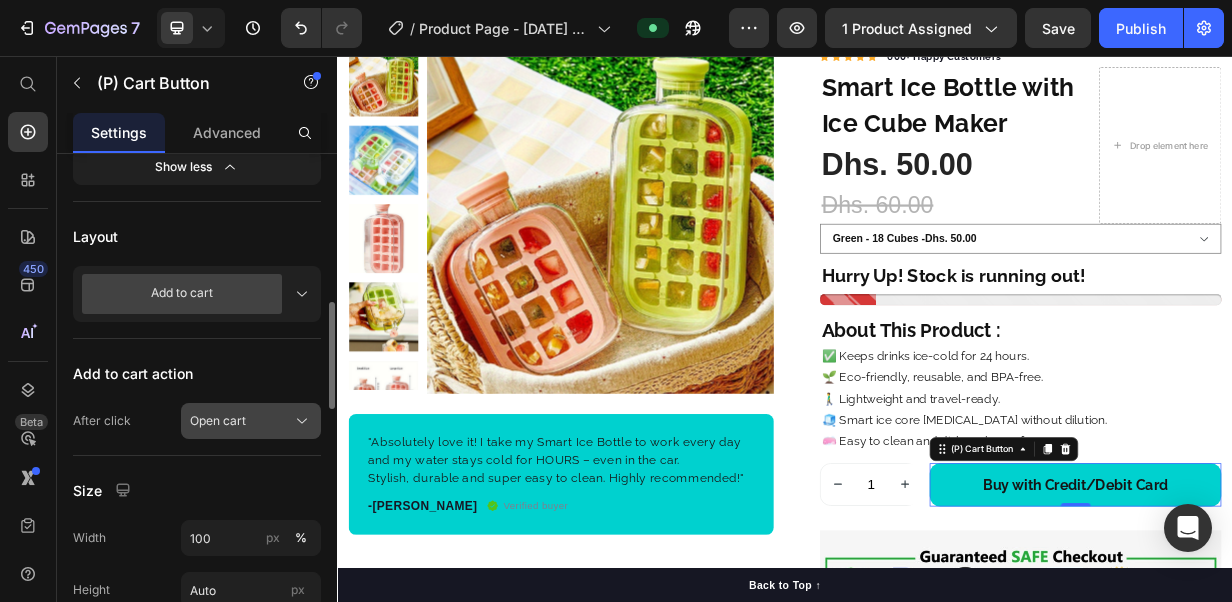 click 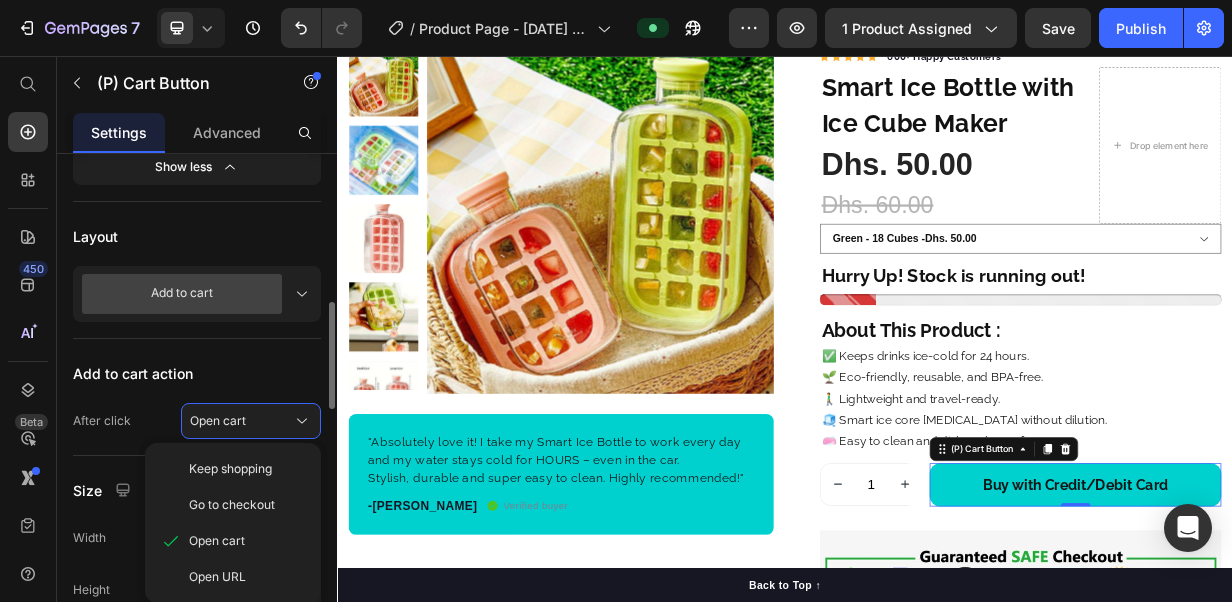 click on "Add to cart action" at bounding box center [197, 373] 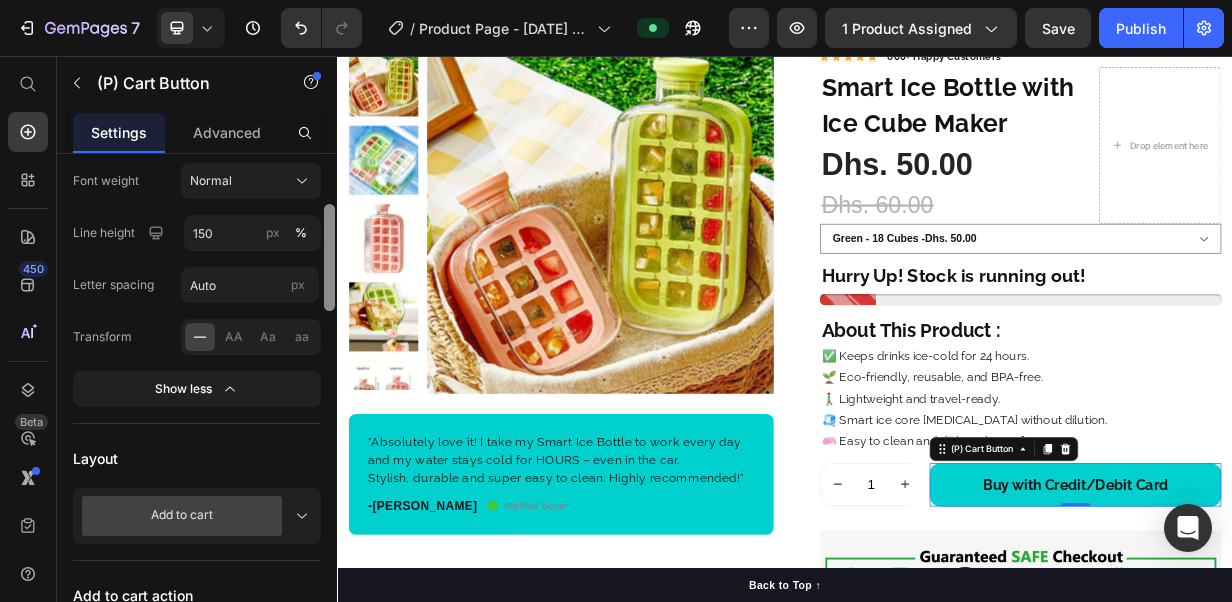 scroll, scrollTop: 436, scrollLeft: 0, axis: vertical 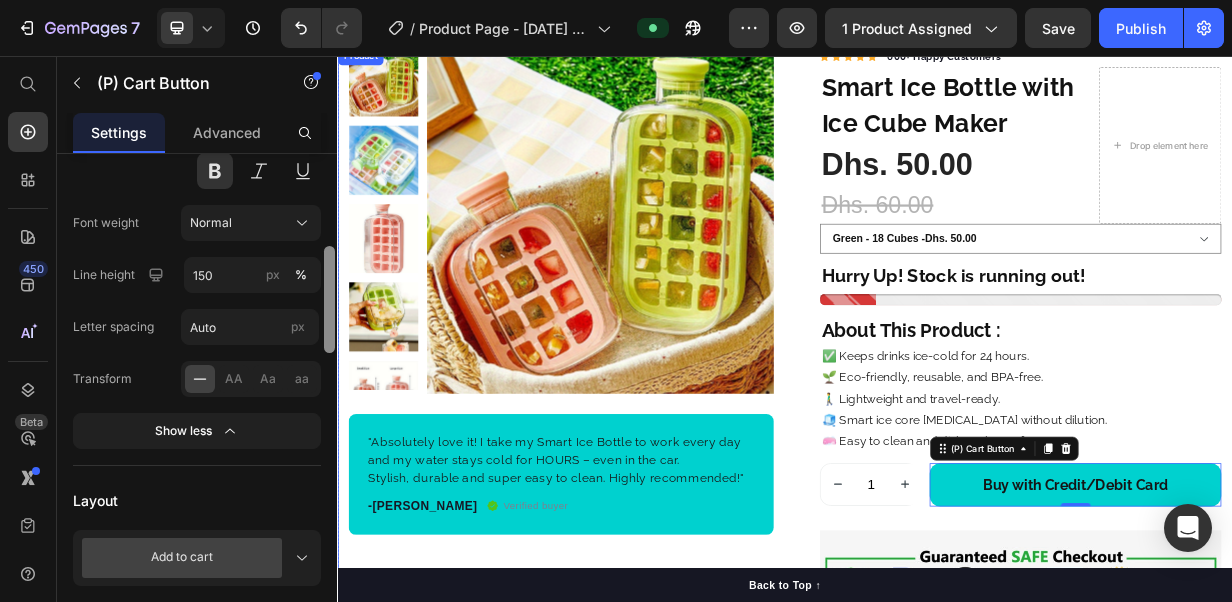 drag, startPoint x: 671, startPoint y: 380, endPoint x: 344, endPoint y: 280, distance: 341.94882 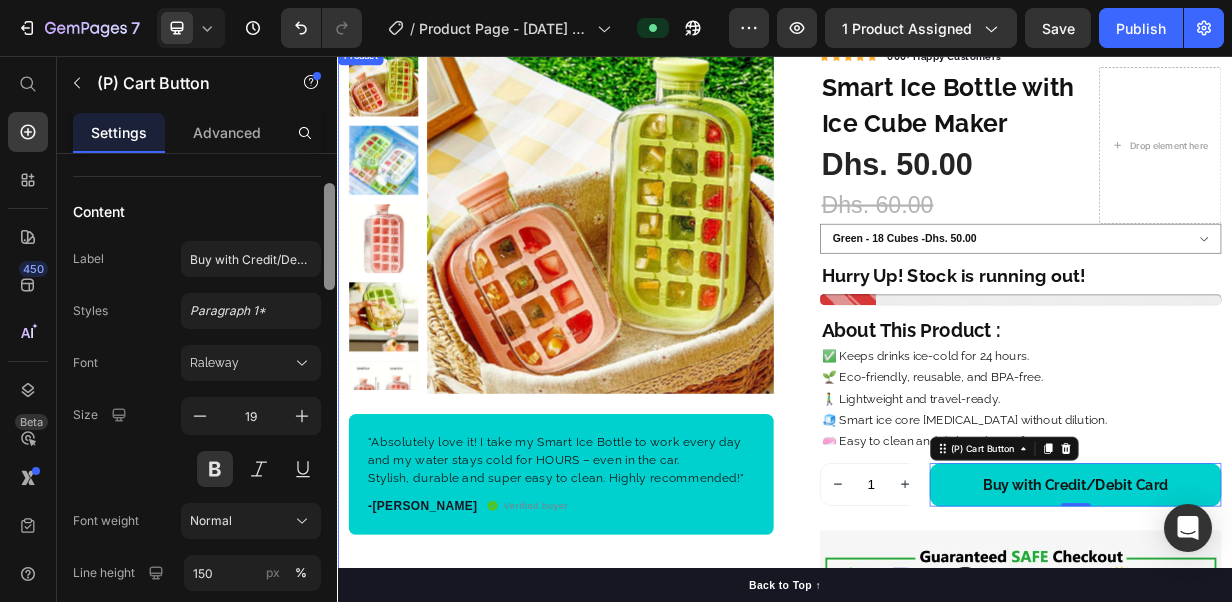 drag, startPoint x: 670, startPoint y: 303, endPoint x: 341, endPoint y: 207, distance: 342.72 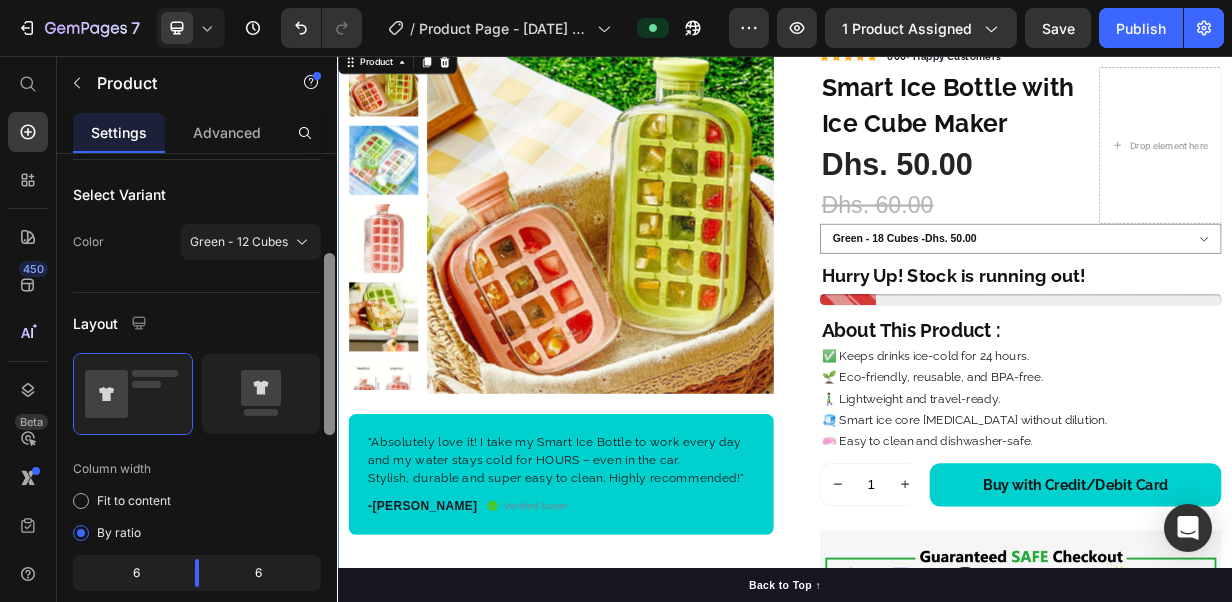 scroll, scrollTop: 591, scrollLeft: 0, axis: vertical 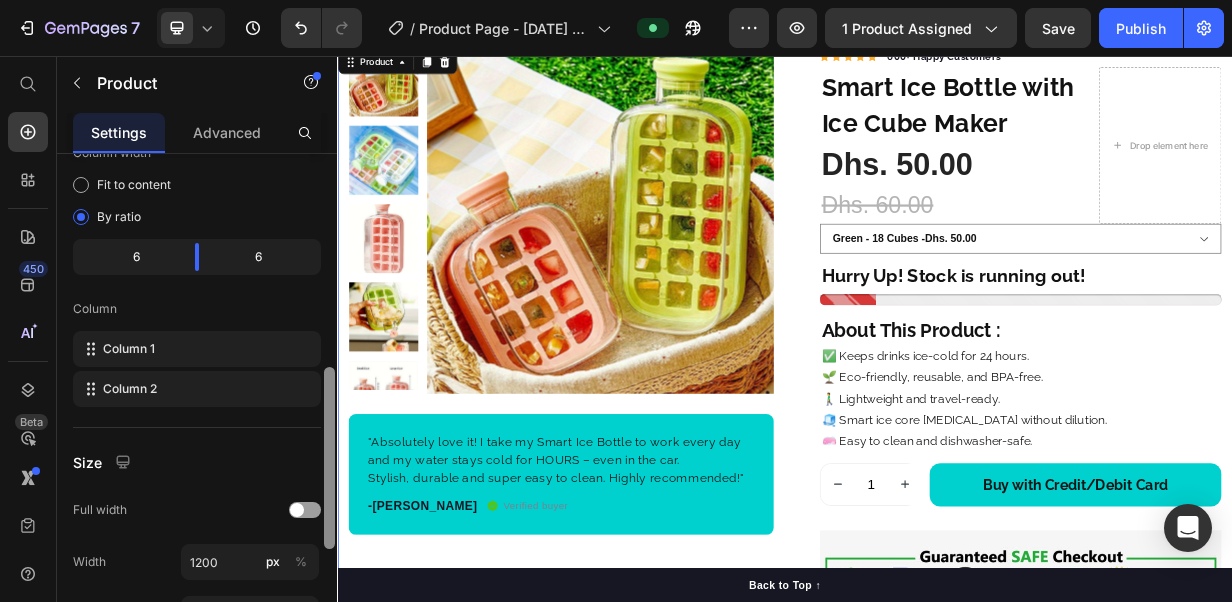 click on "Column" at bounding box center (197, 309) 